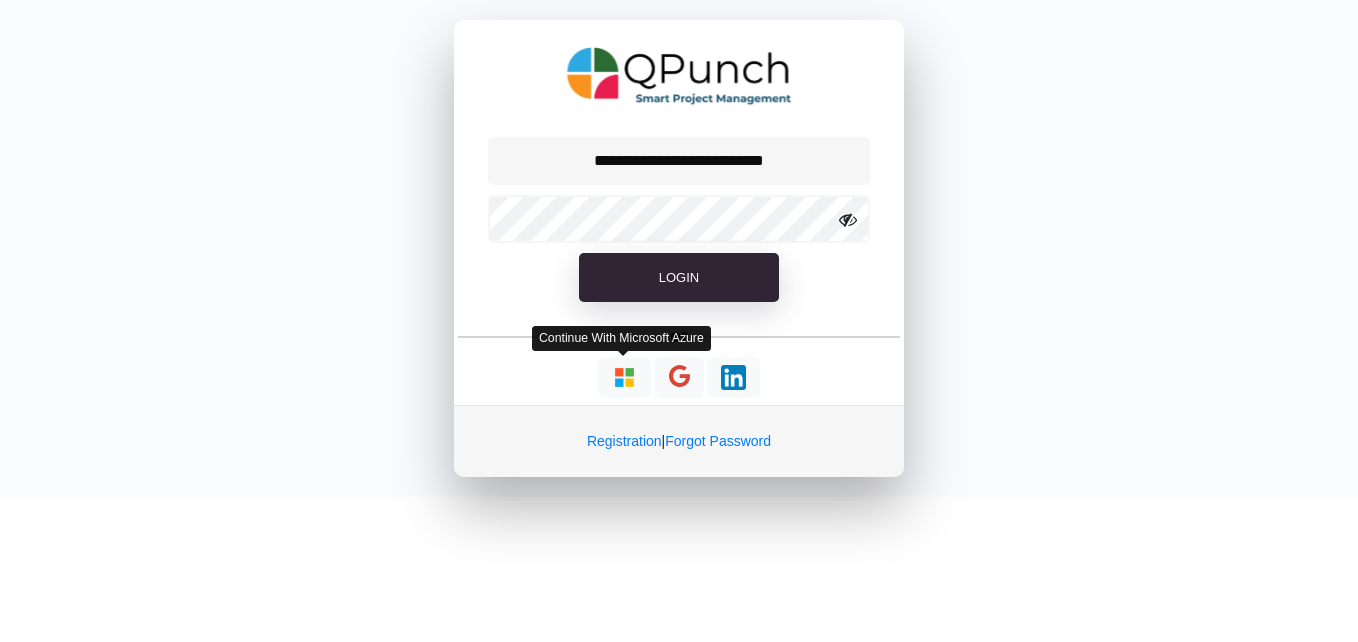 scroll, scrollTop: 0, scrollLeft: 0, axis: both 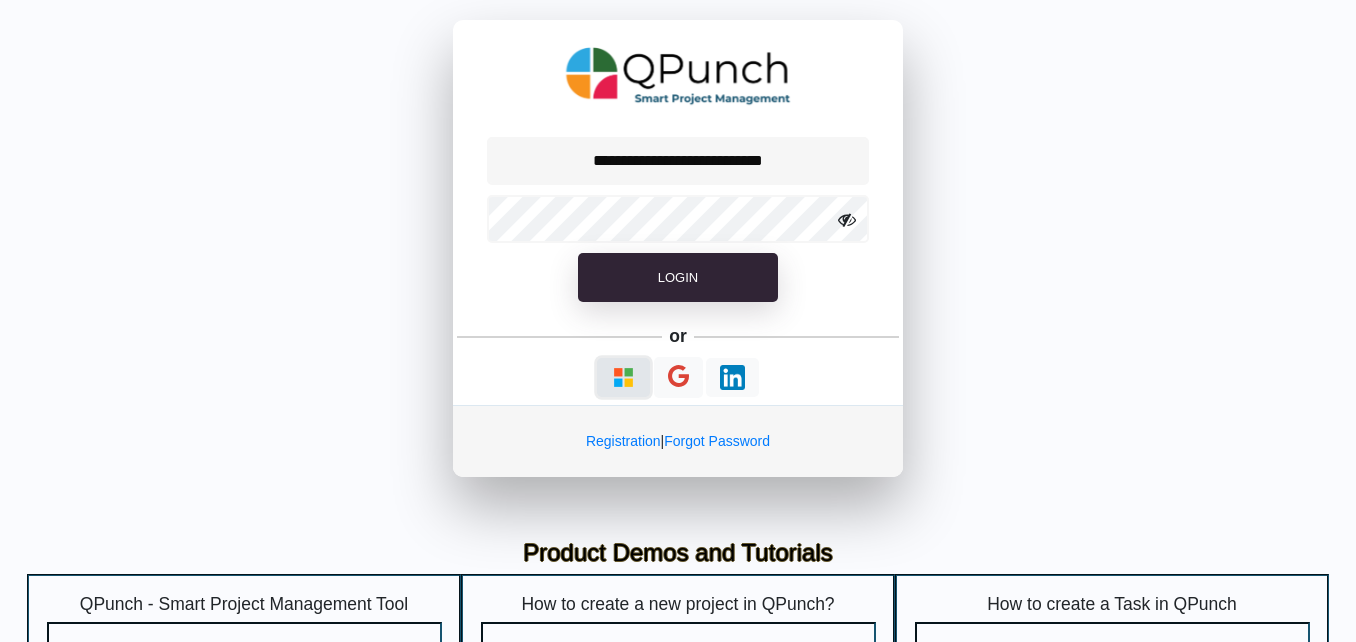 type on "**********" 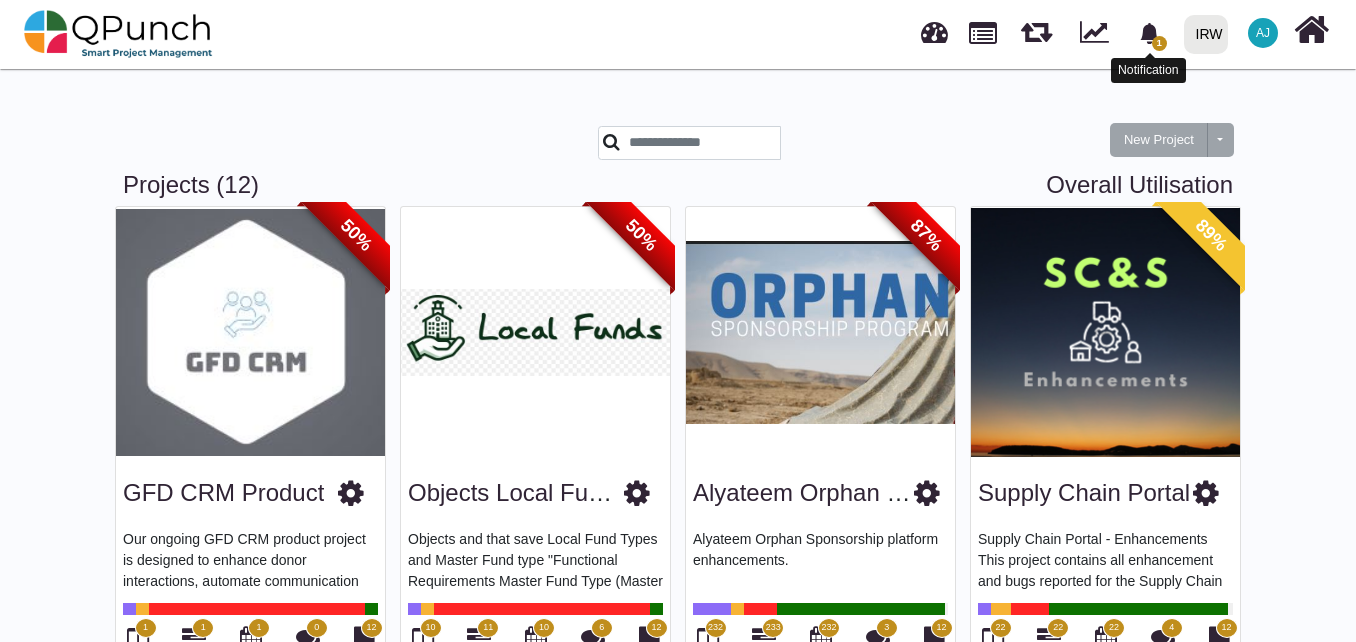 click on "1" at bounding box center [1159, 43] 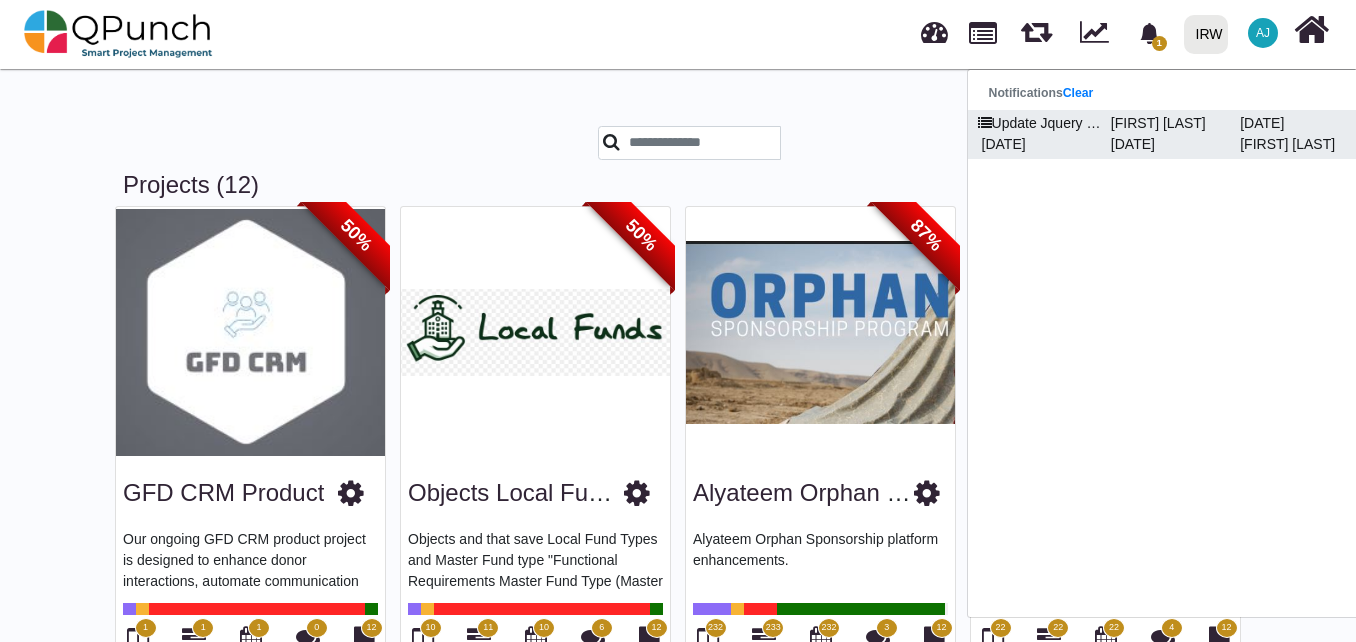 click on "[DATE]" at bounding box center [1038, 144] 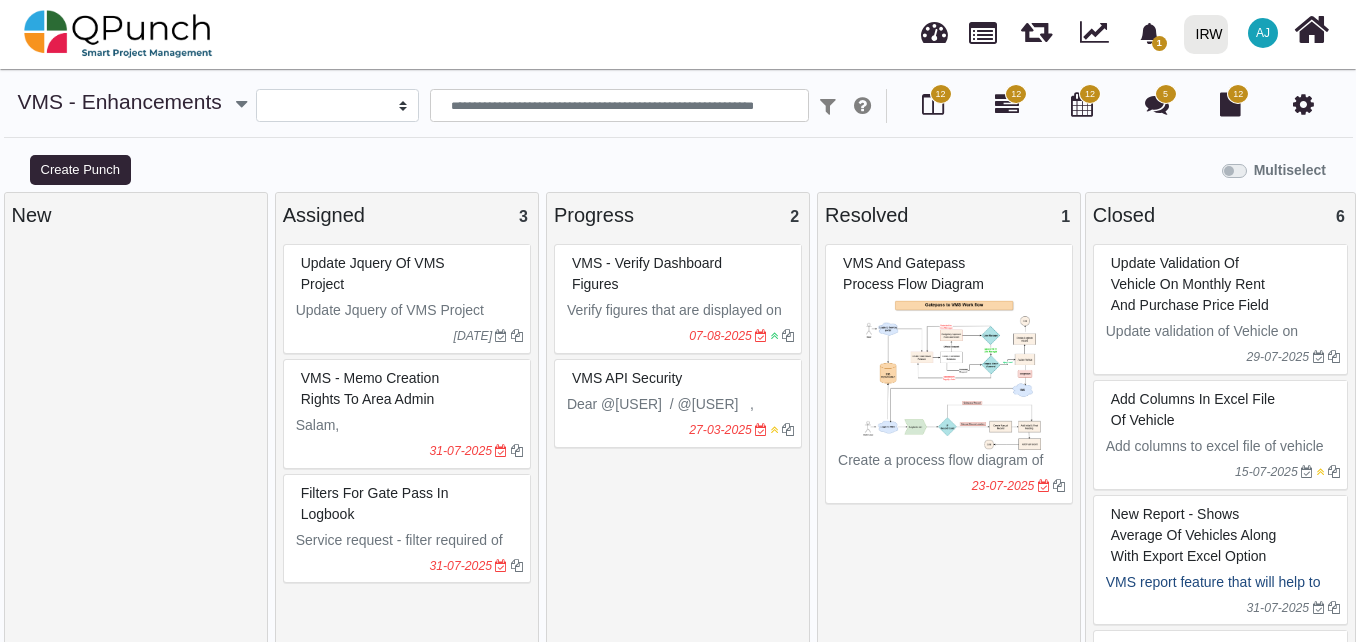 select 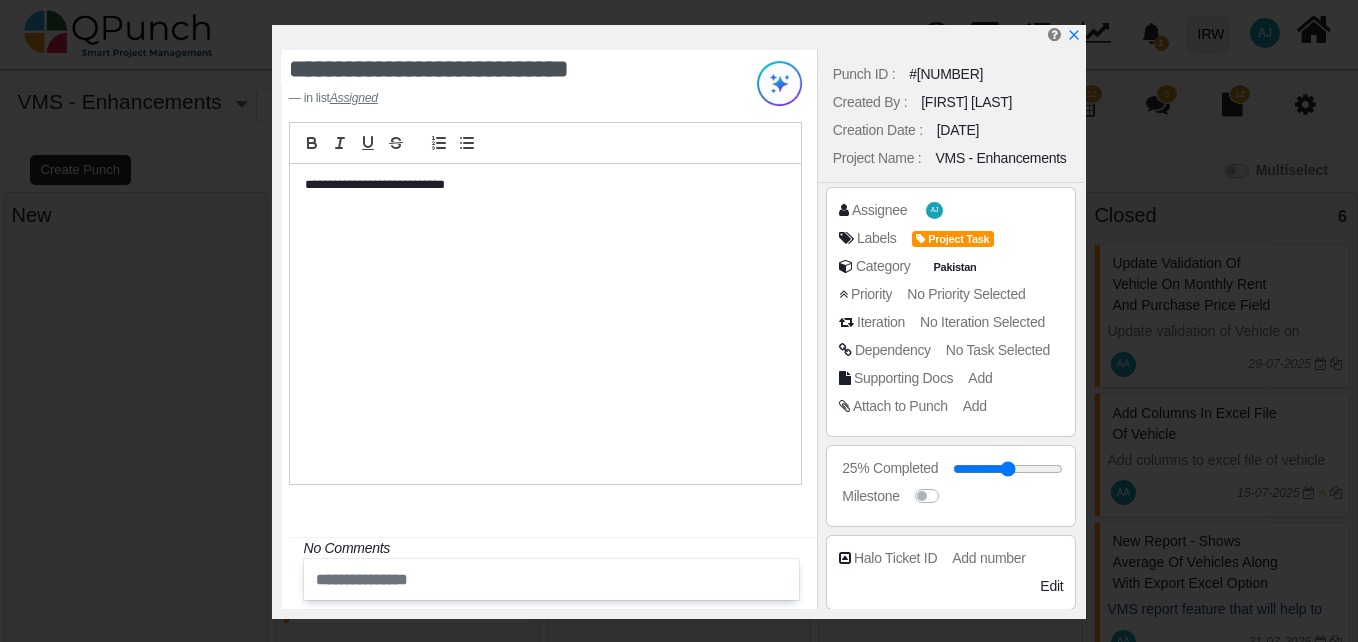 click on "**********" at bounding box center [545, 324] 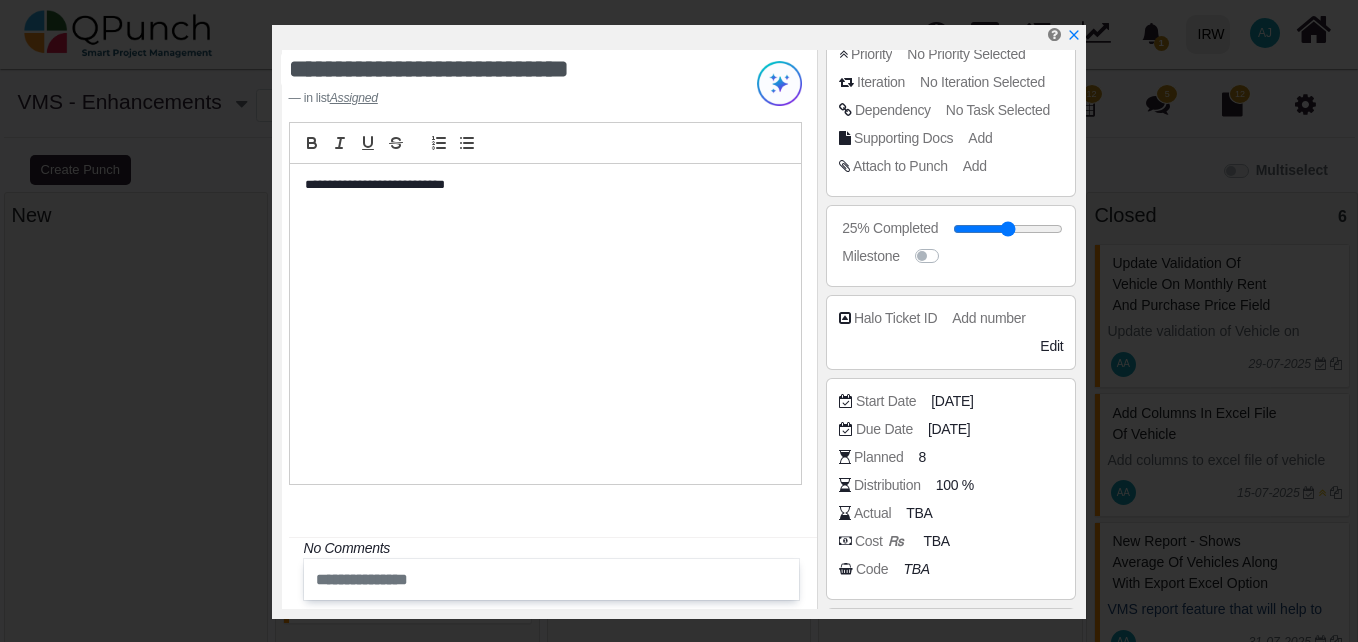 scroll, scrollTop: 342, scrollLeft: 0, axis: vertical 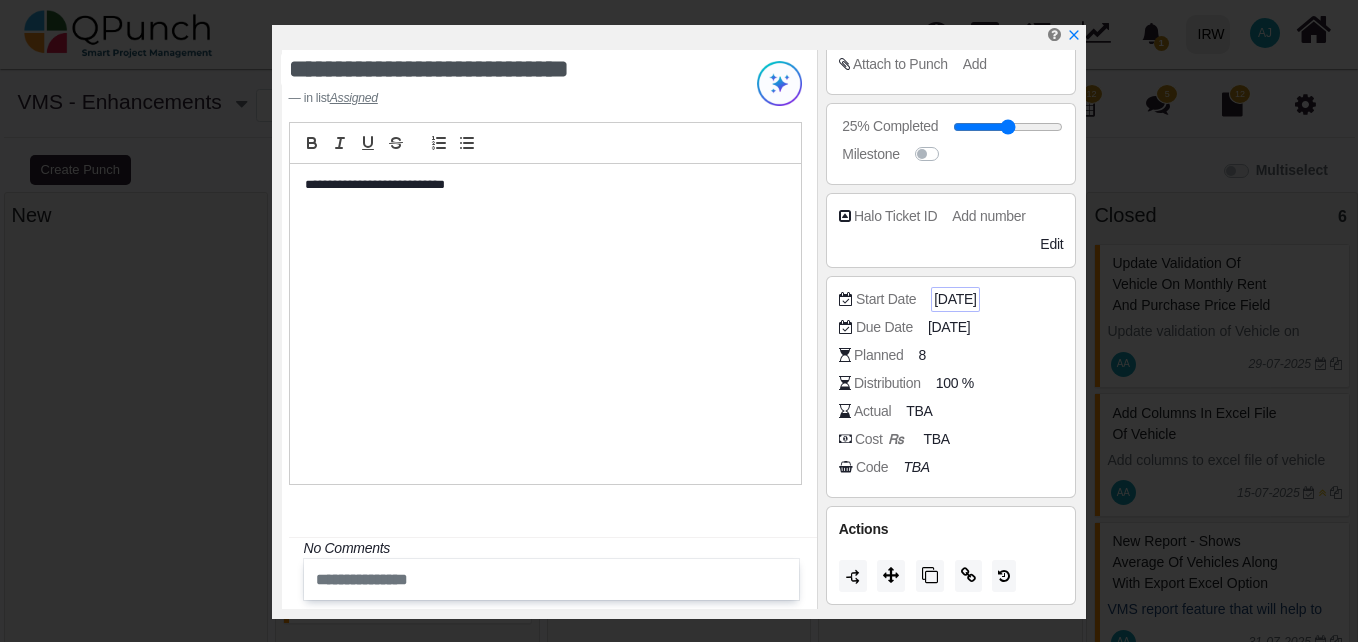 click on "[DATE]" at bounding box center [955, 299] 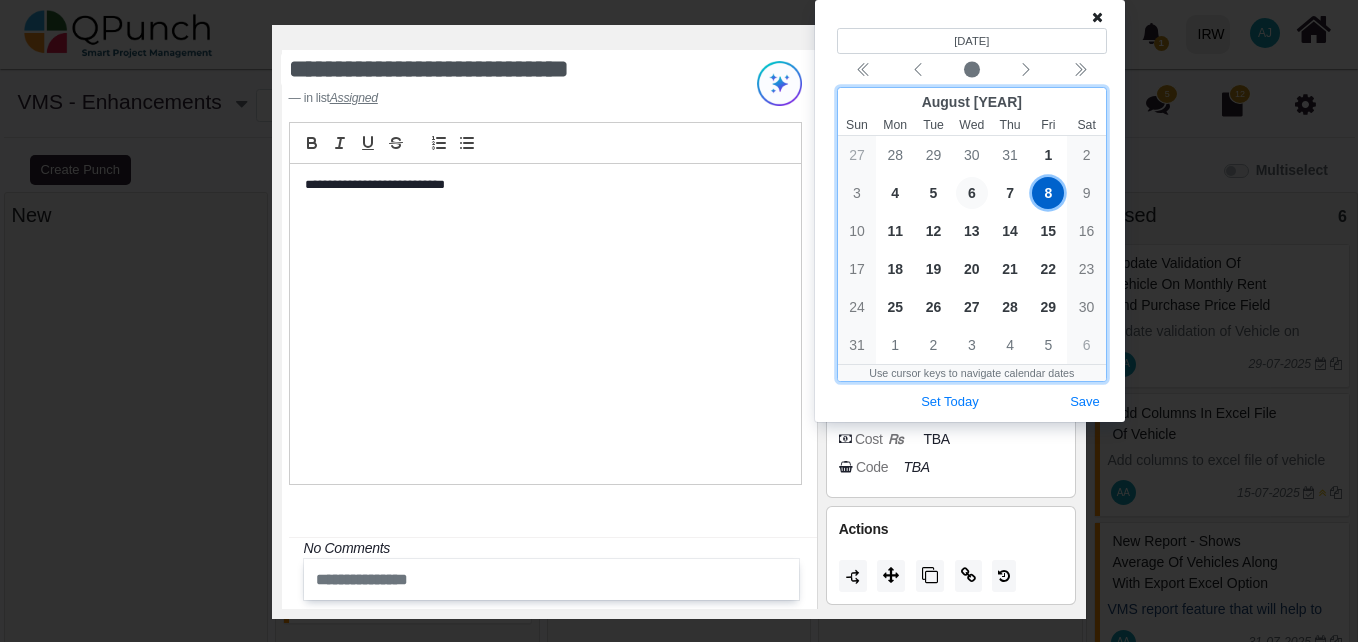 click on "6" at bounding box center [972, 193] 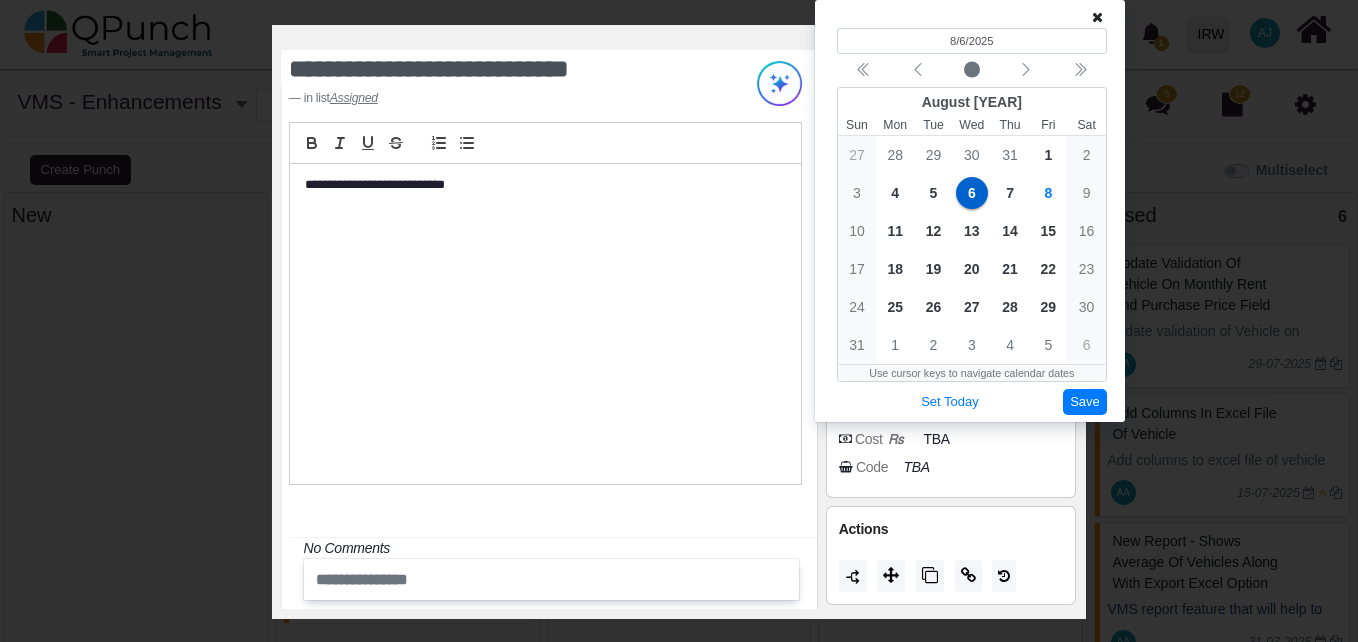 click on "Save" at bounding box center [1085, 402] 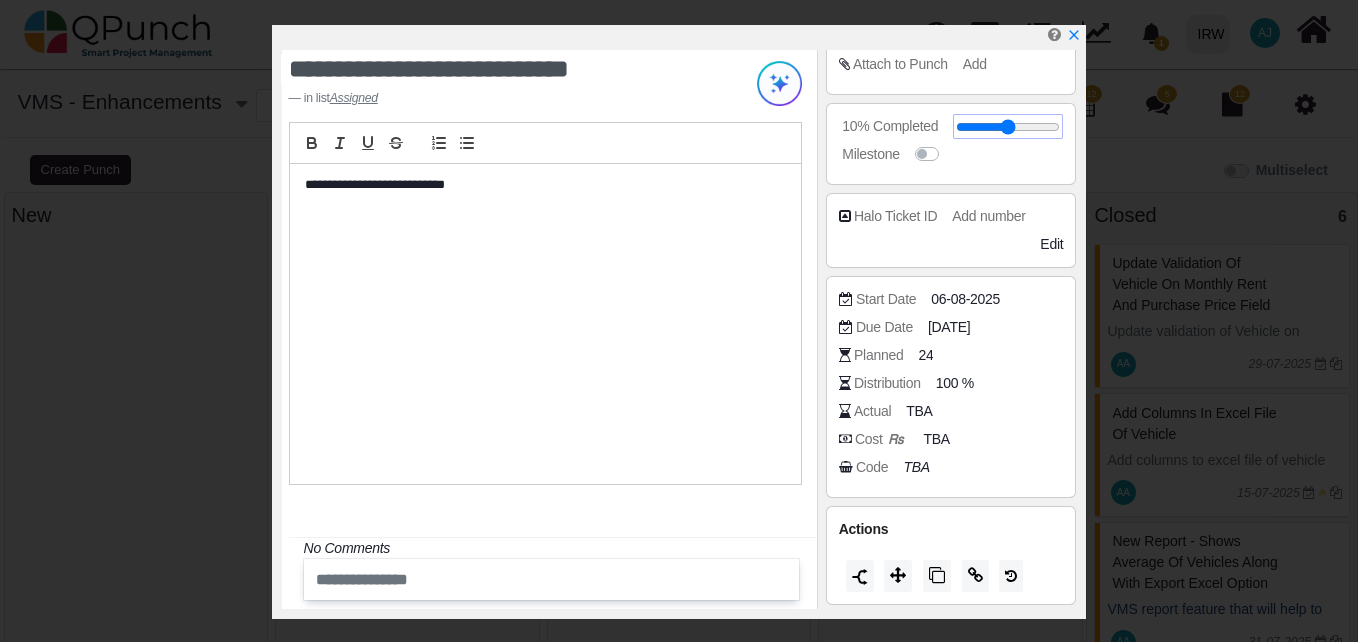 click at bounding box center [1008, 127] 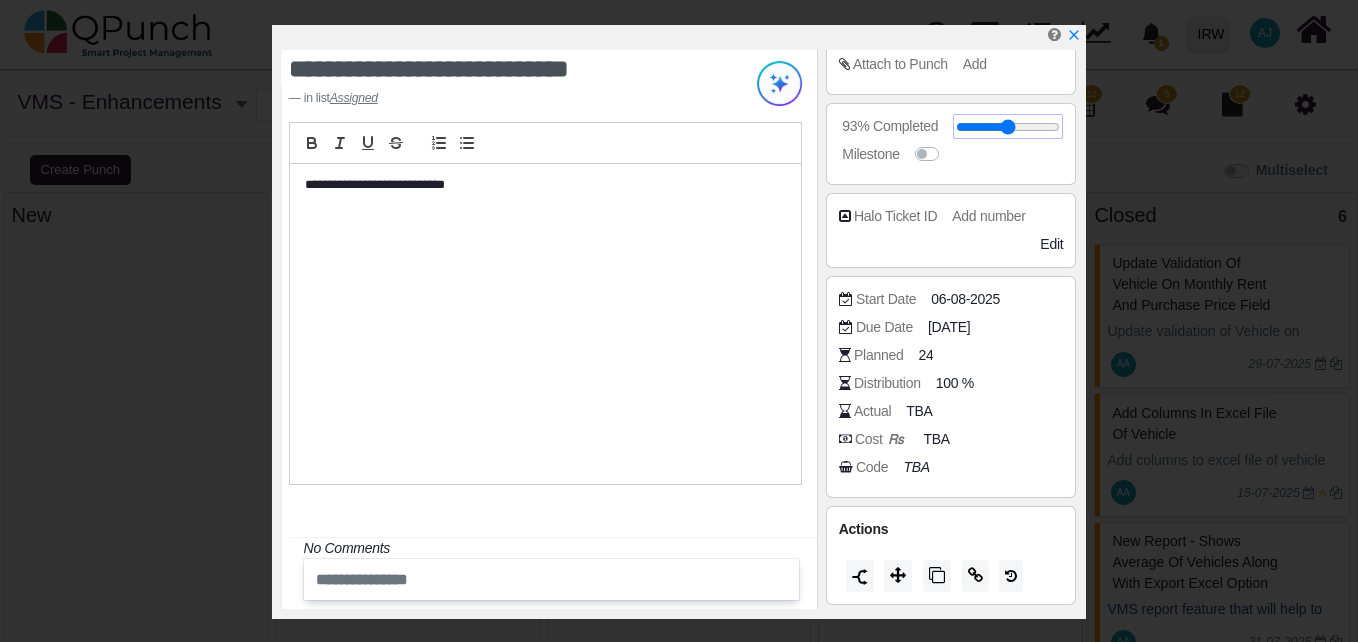 drag, startPoint x: 980, startPoint y: 128, endPoint x: 1050, endPoint y: 135, distance: 70.34913 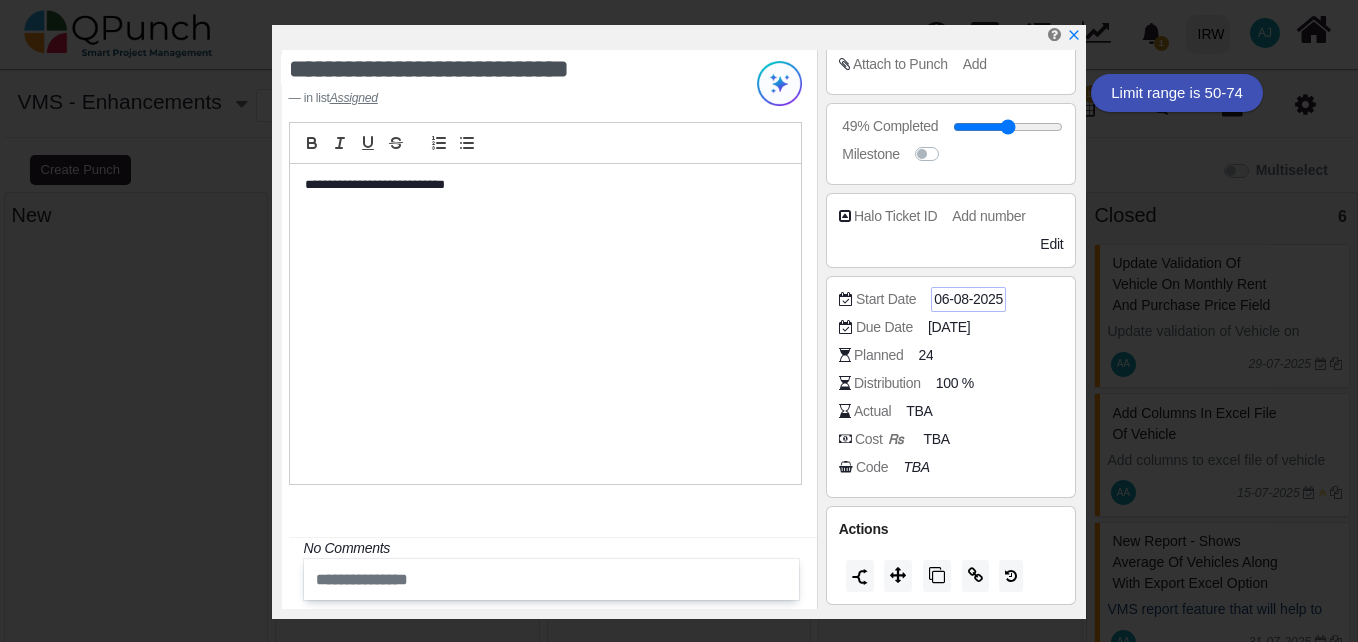 click on "06-08-2025" at bounding box center [968, 299] 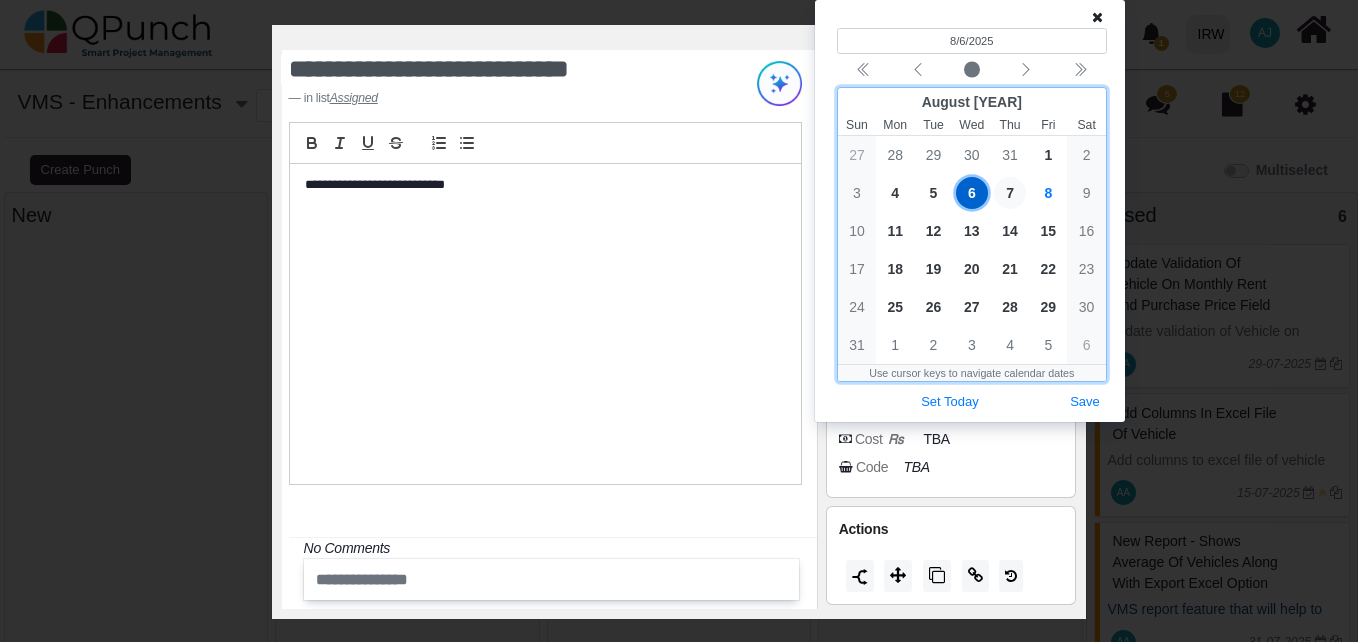 click on "7" at bounding box center (1010, 193) 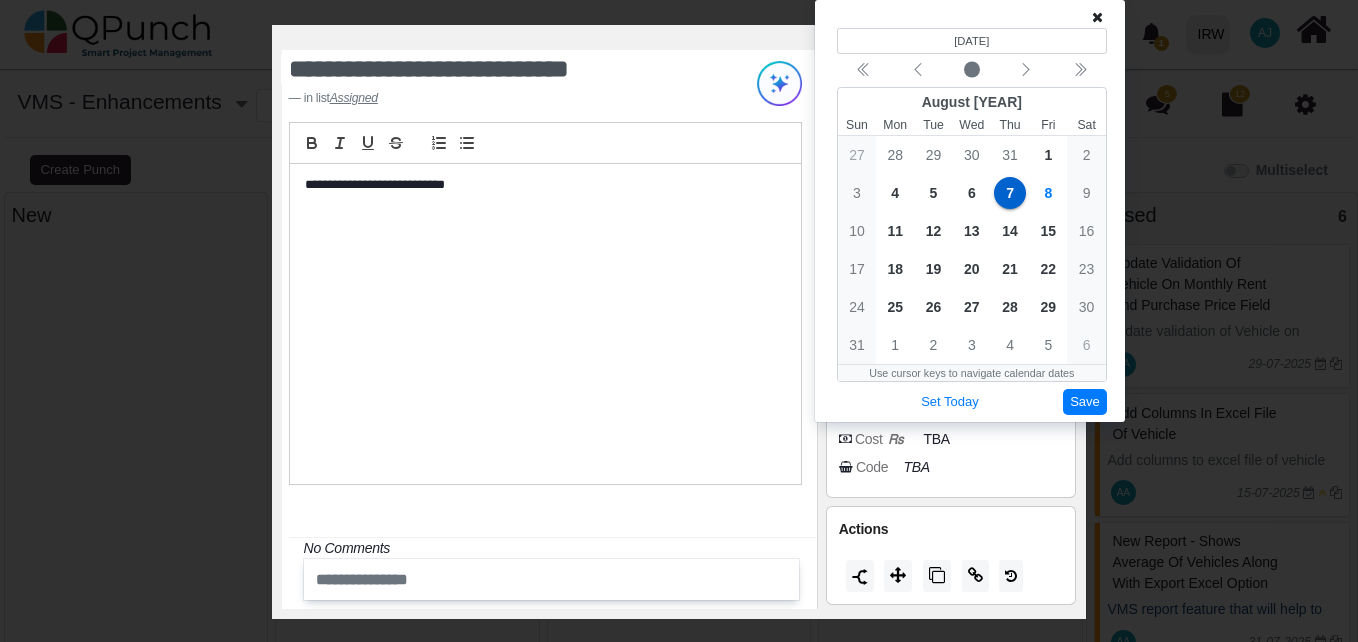 click on "Save" at bounding box center (1085, 402) 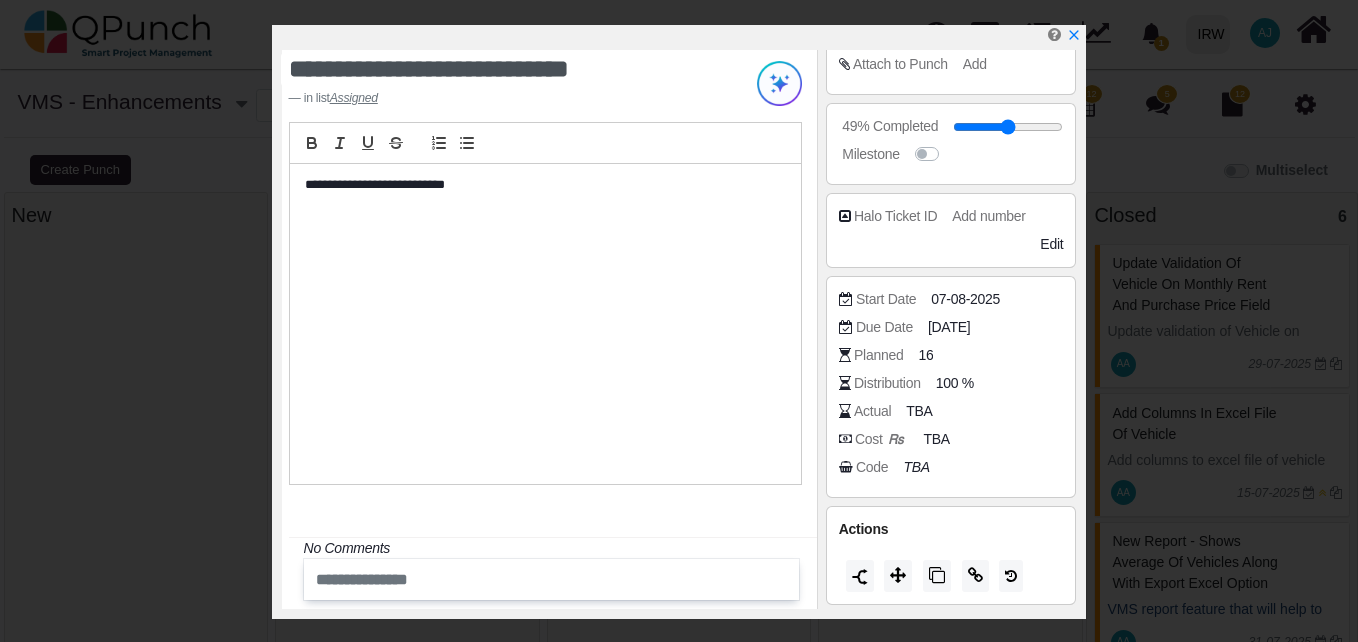 click on "Milestone" at bounding box center (956, 154) 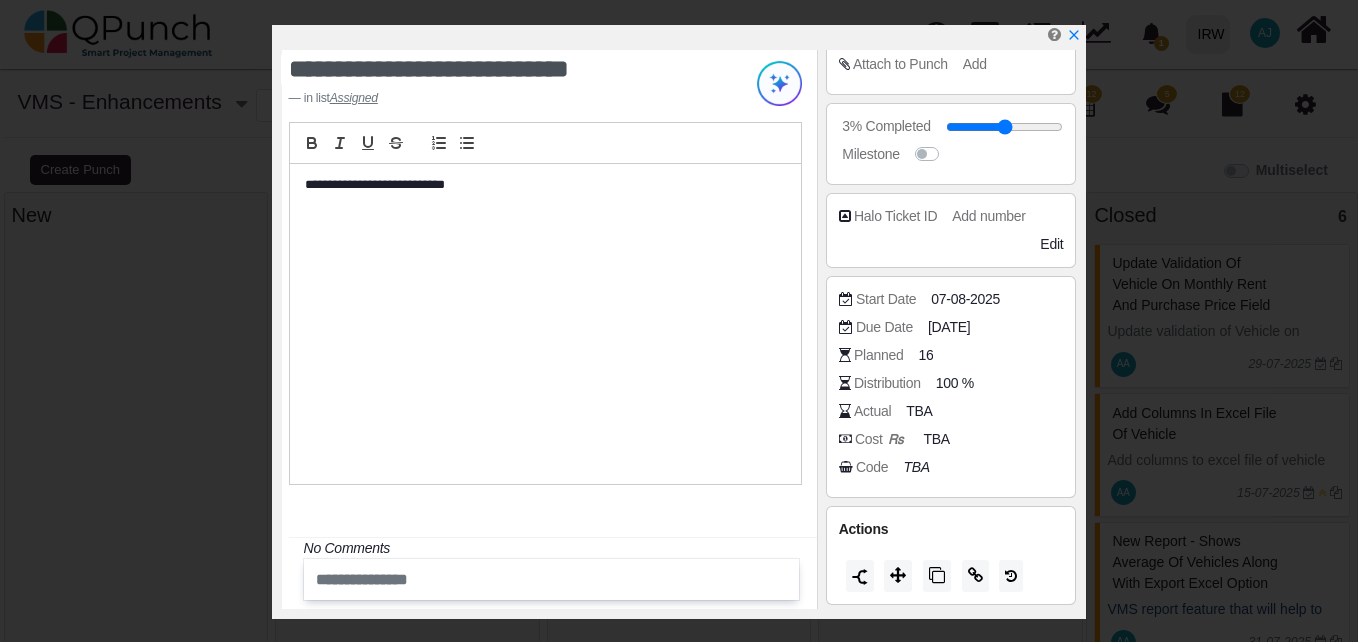 drag, startPoint x: 1005, startPoint y: 133, endPoint x: 951, endPoint y: 140, distance: 54.451813 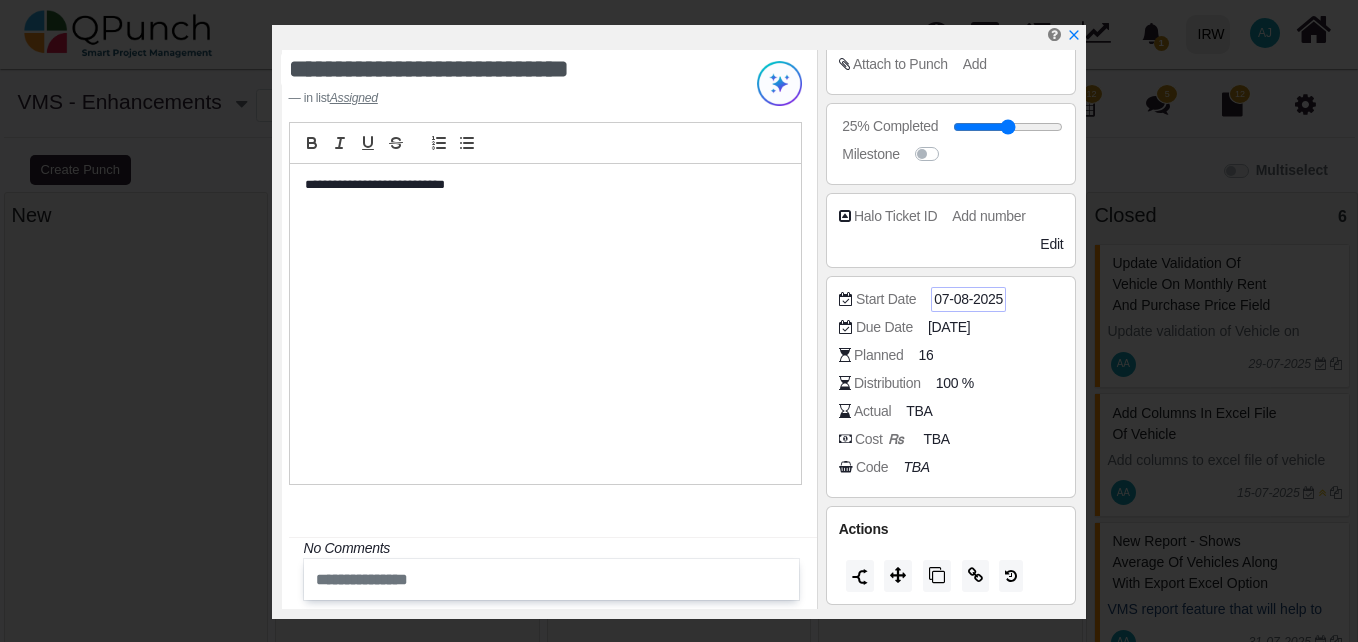 click on "07-08-2025" at bounding box center (968, 299) 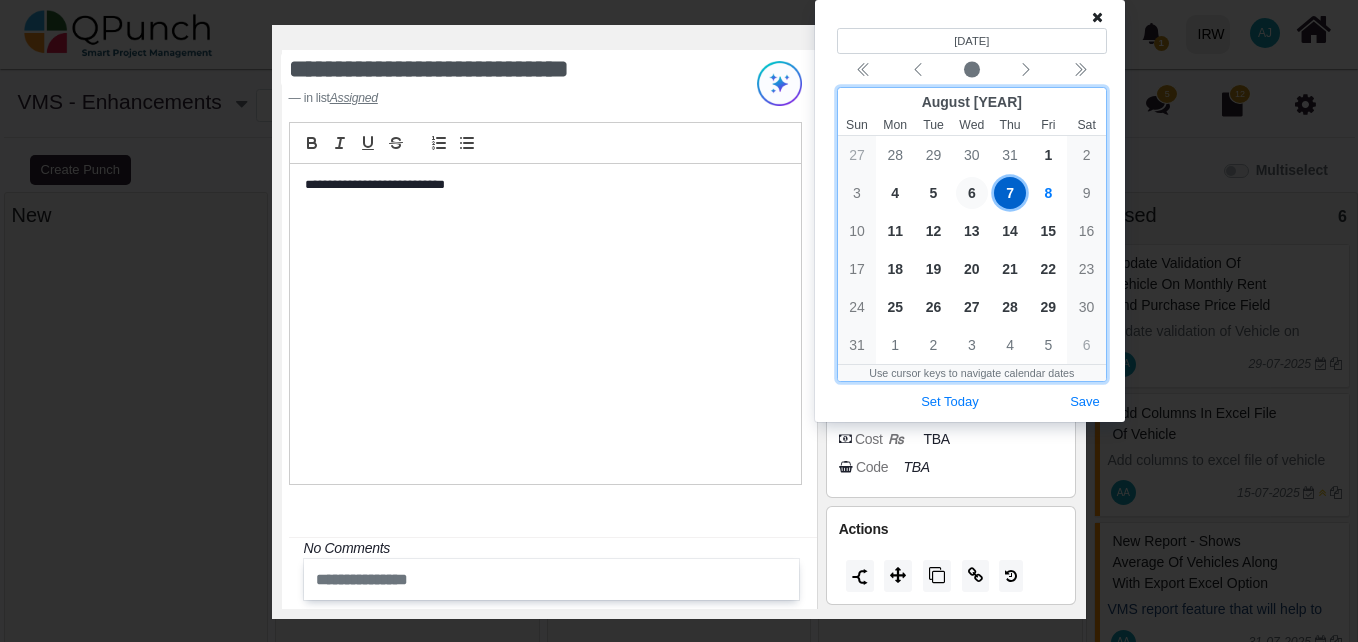click on "6" at bounding box center [972, 193] 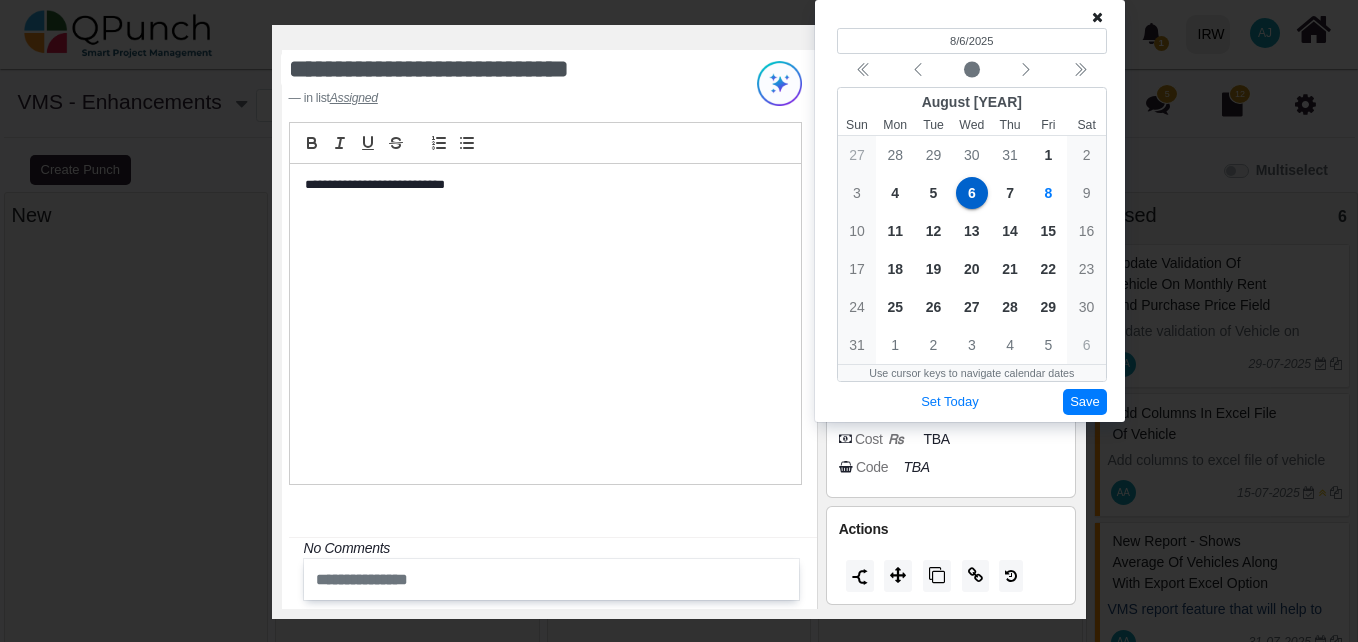 click on "Save" at bounding box center (1085, 402) 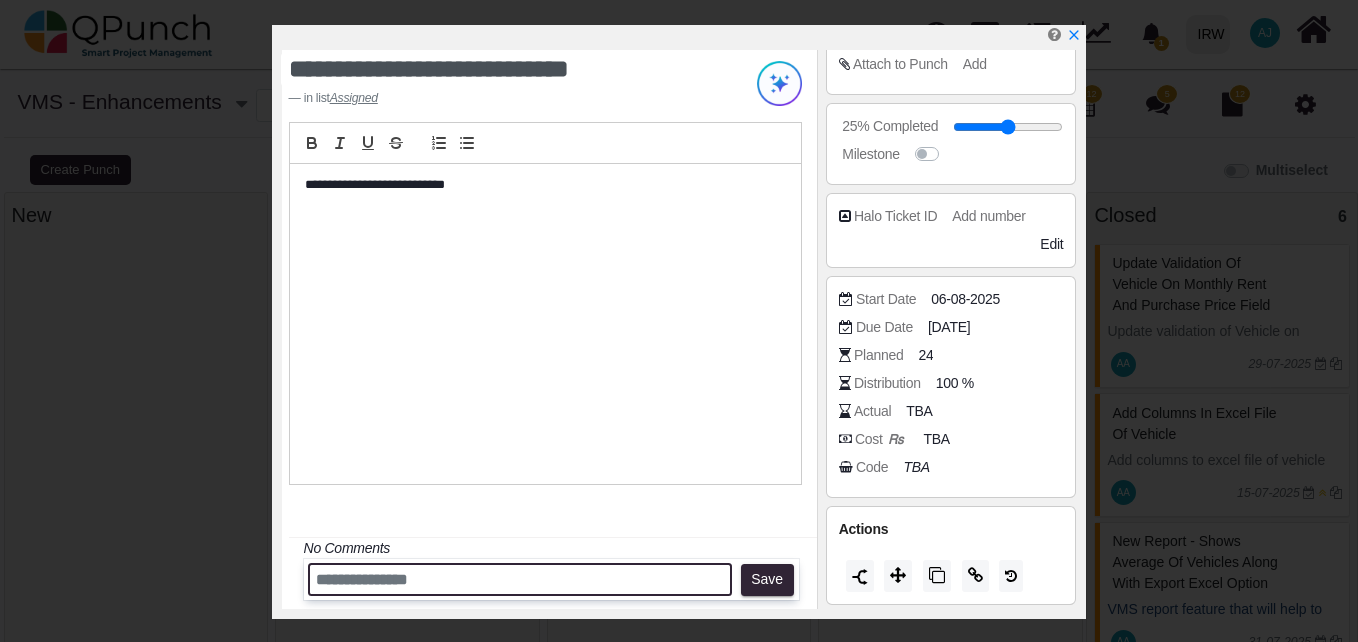 click at bounding box center [520, 579] 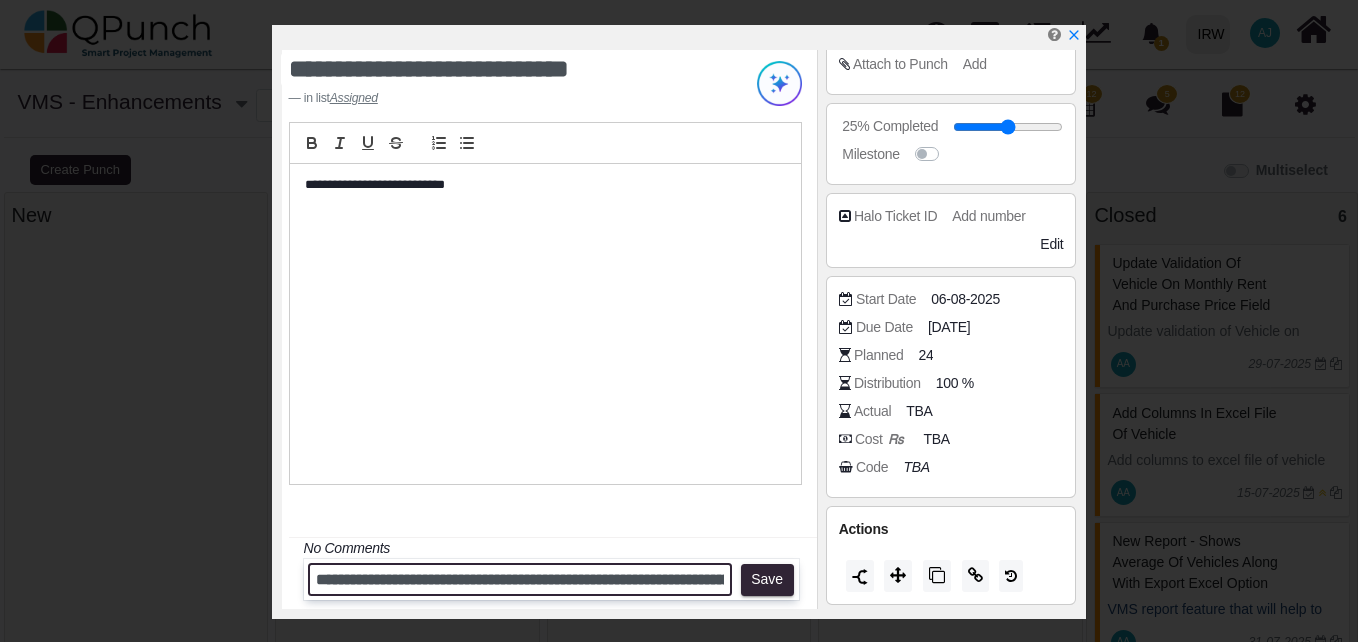 scroll, scrollTop: 0, scrollLeft: 1958, axis: horizontal 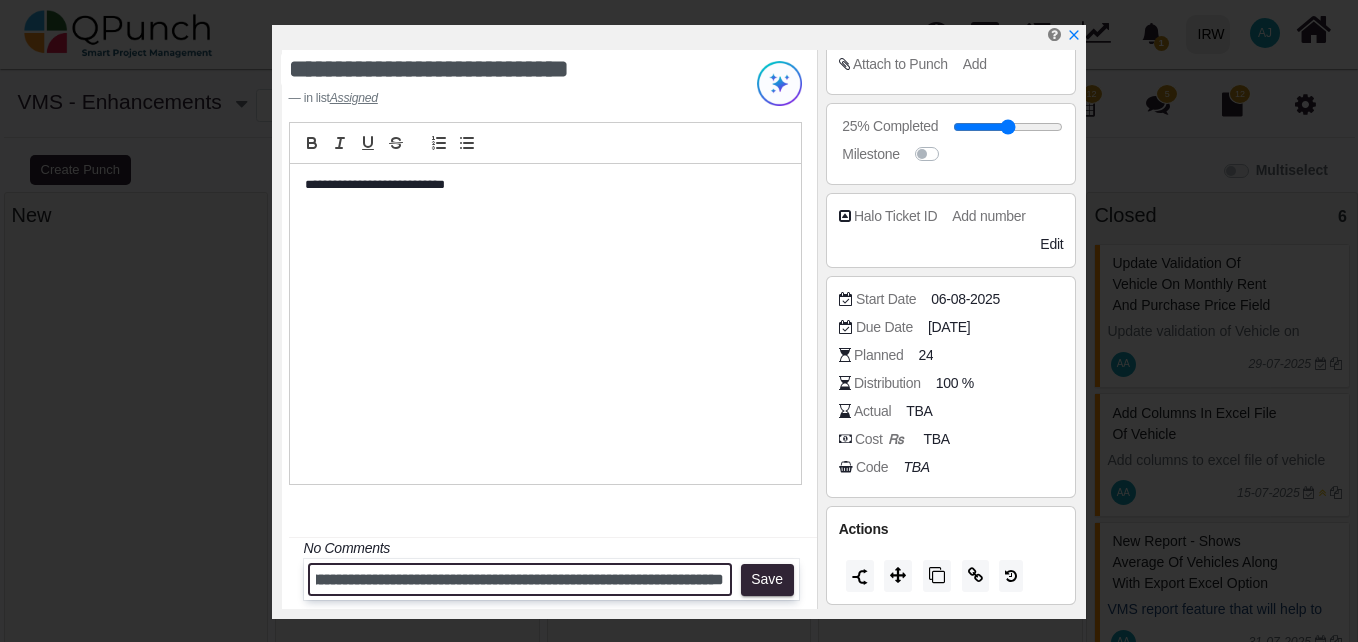 type 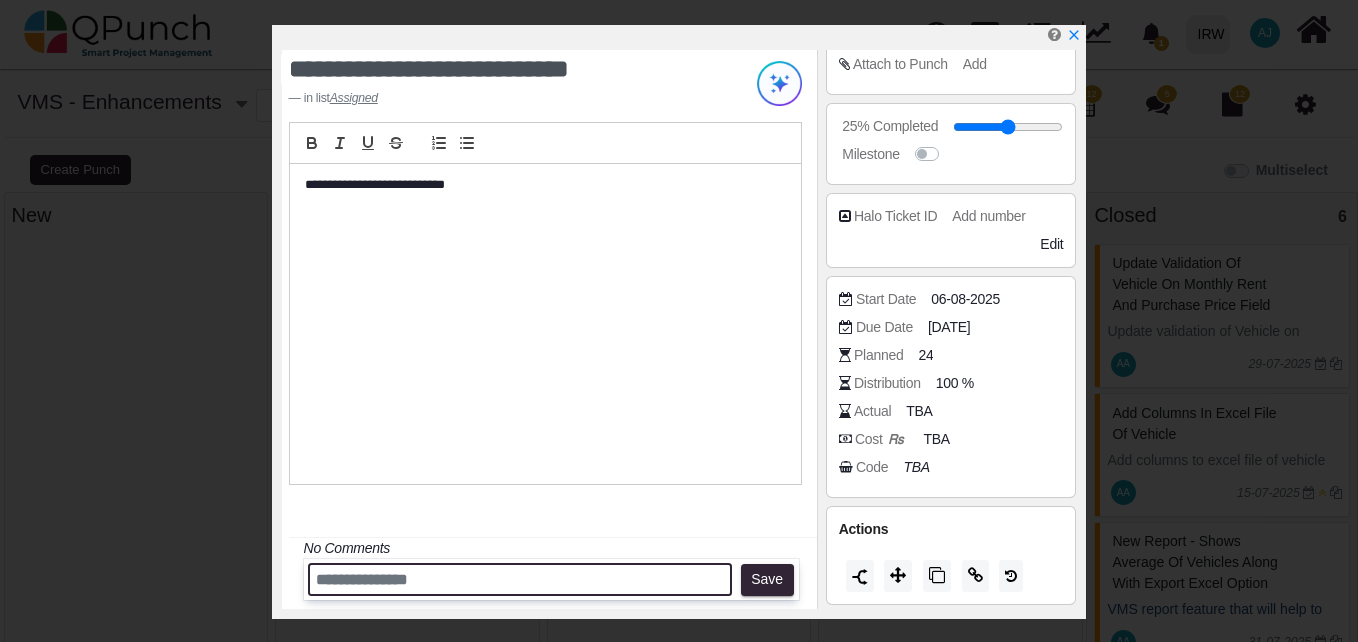 scroll, scrollTop: 0, scrollLeft: 0, axis: both 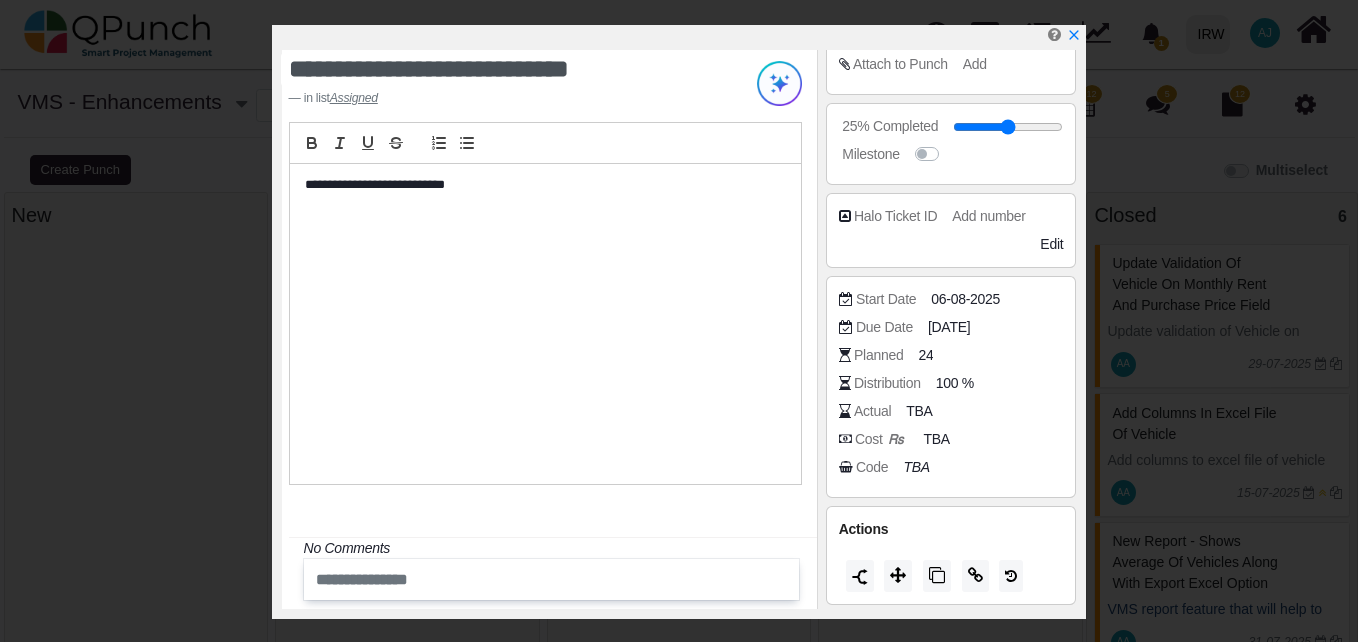 click on "**********" at bounding box center [545, 324] 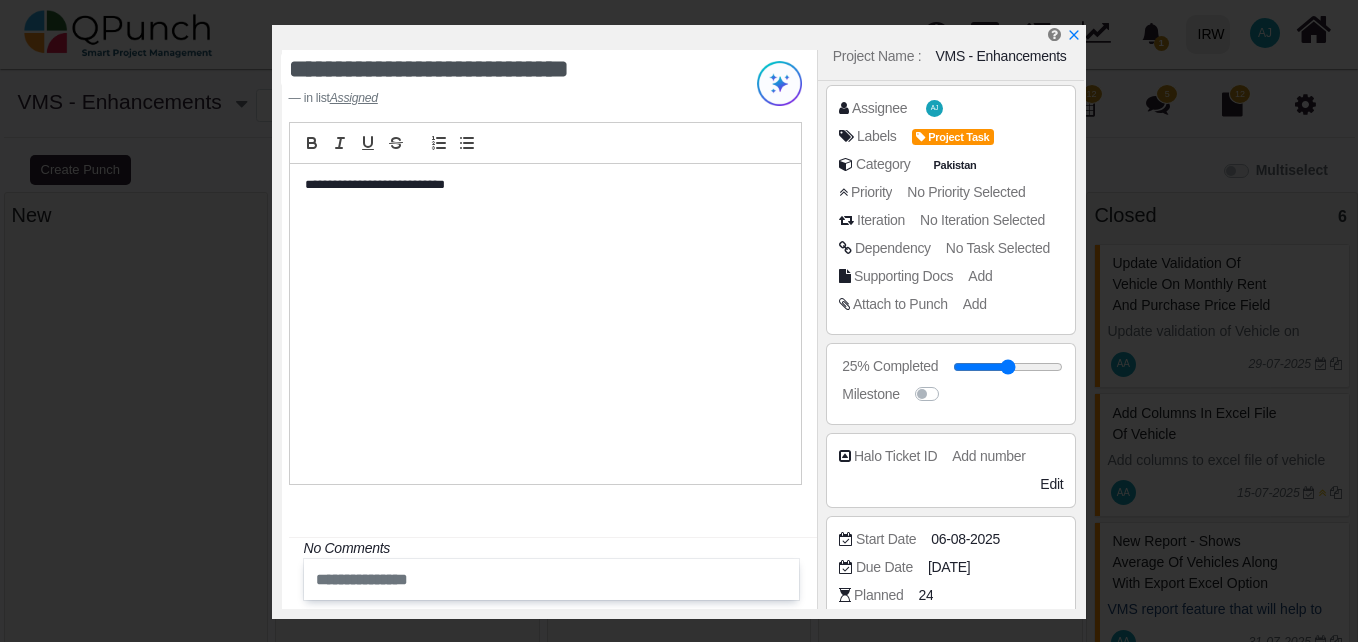 scroll, scrollTop: 104, scrollLeft: 0, axis: vertical 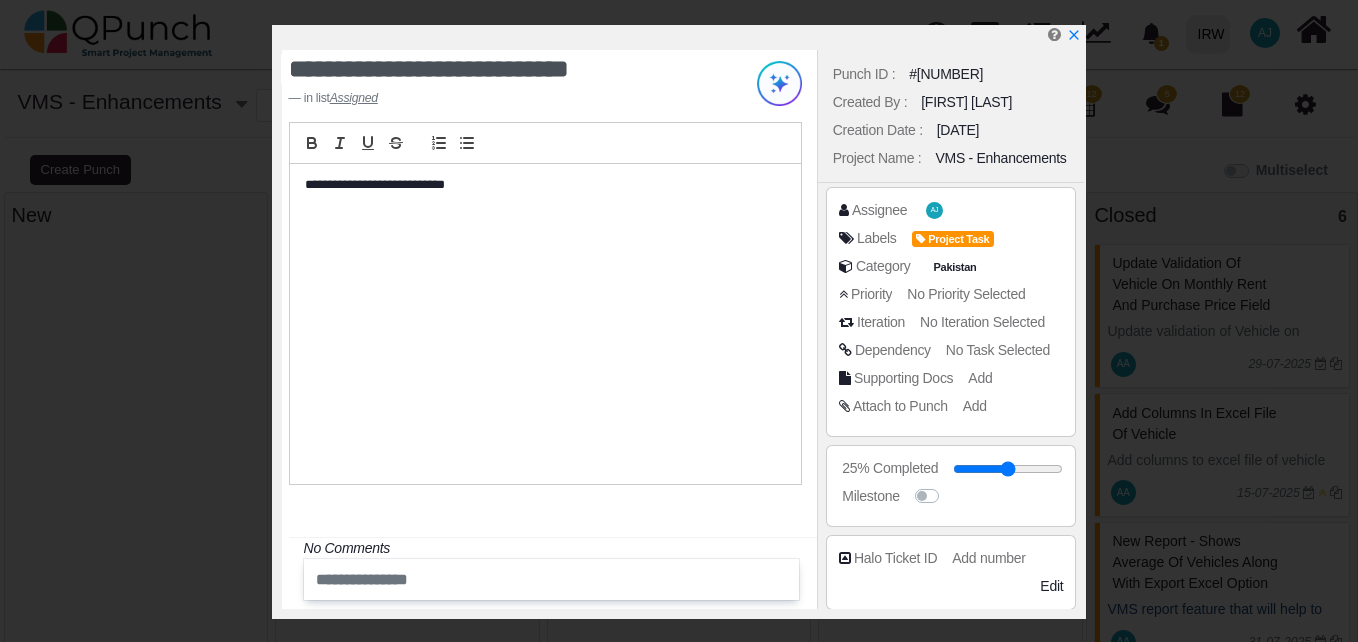 click on "Created By :
[NAME] [NAME]" at bounding box center [951, 102] 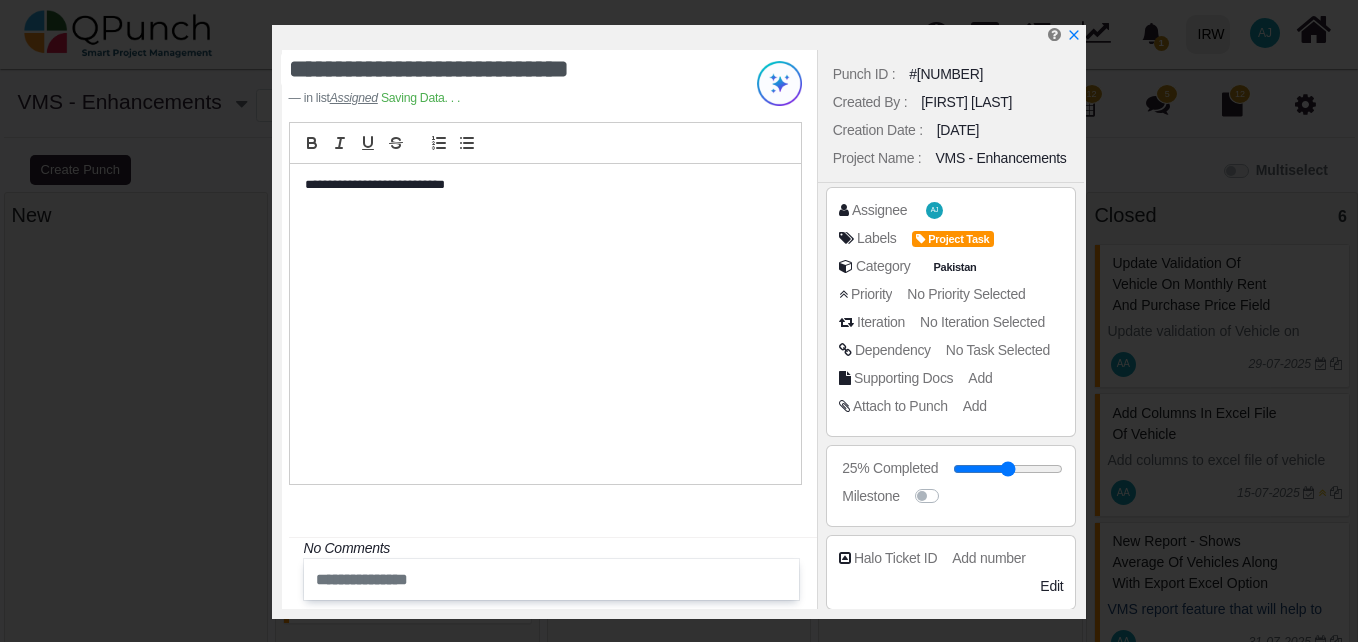 click on "Created By :
[NAME] [NAME]" at bounding box center (951, 102) 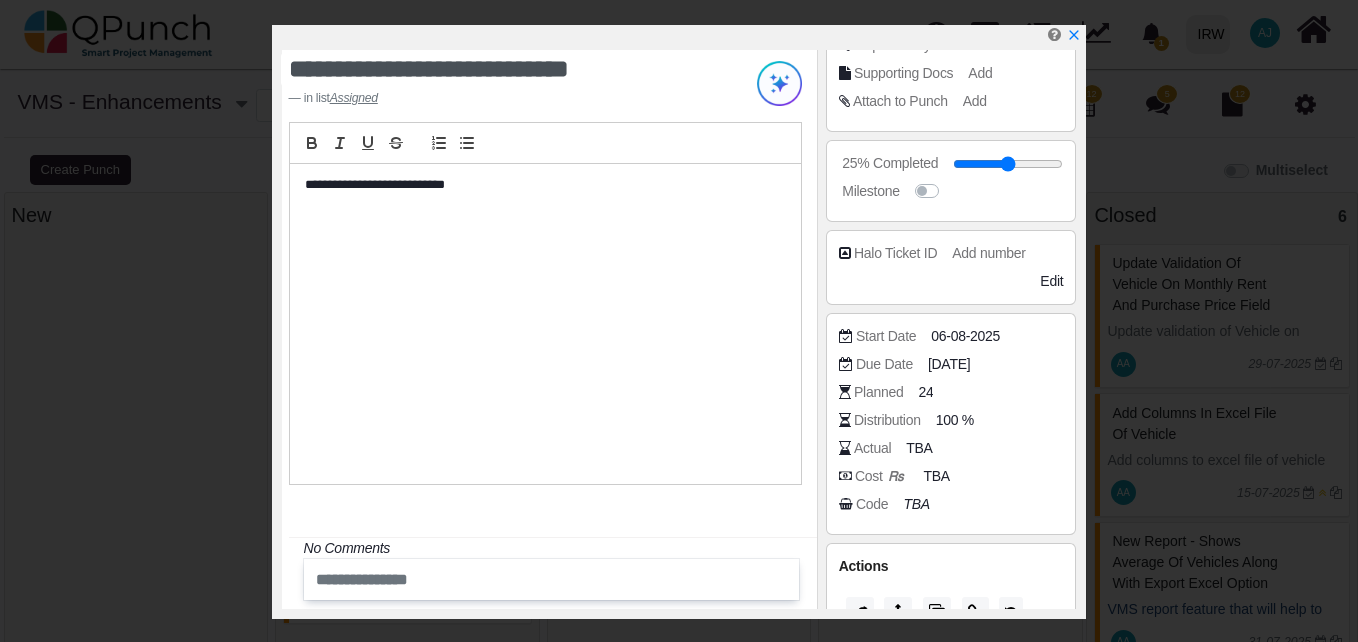 scroll, scrollTop: 306, scrollLeft: 0, axis: vertical 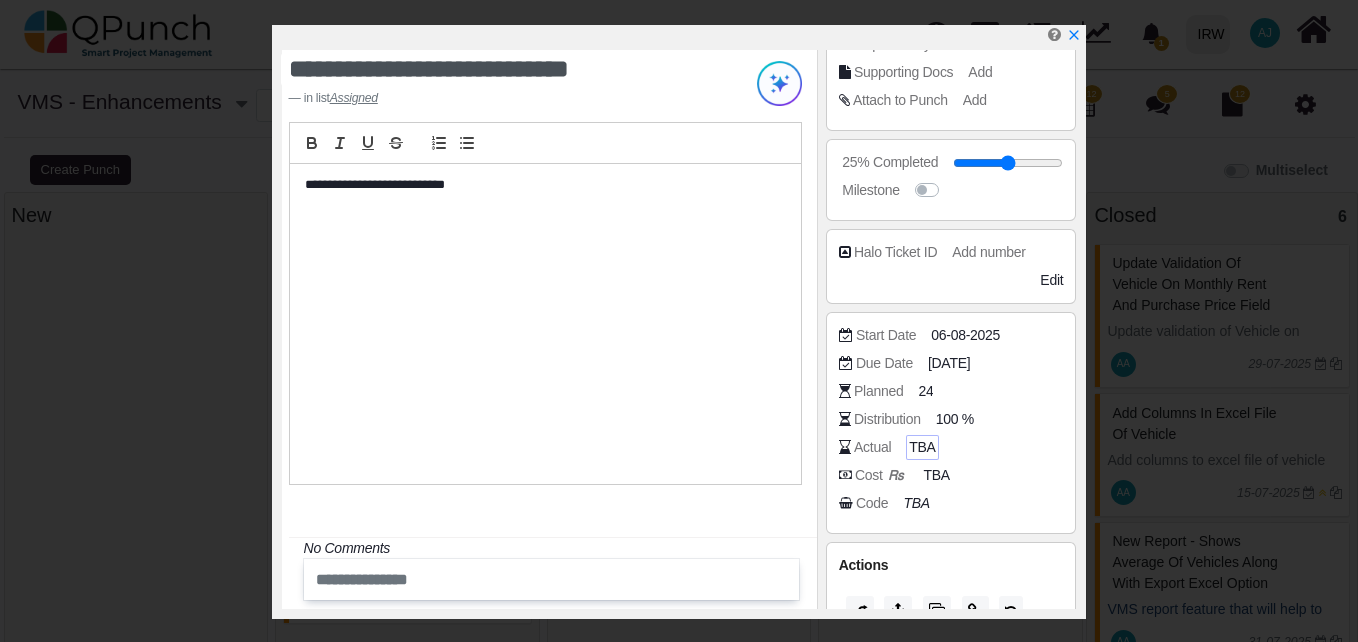 click on "TBA" at bounding box center (922, 447) 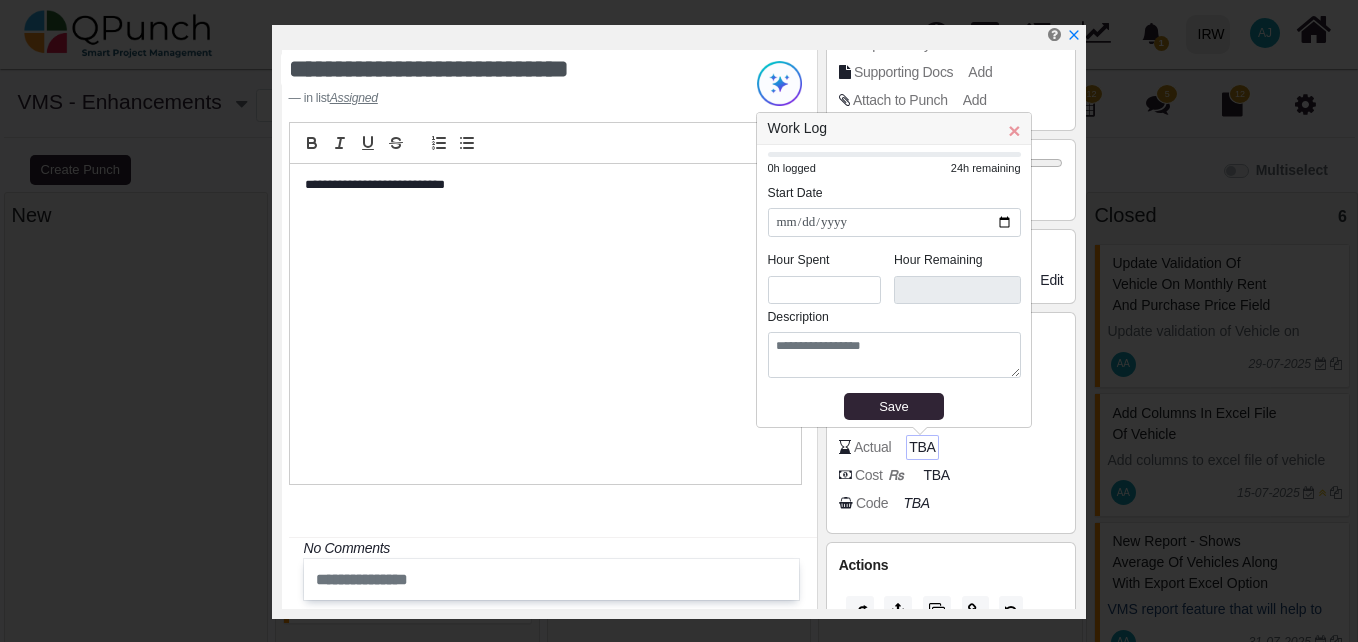 click on "TBA" at bounding box center [922, 447] 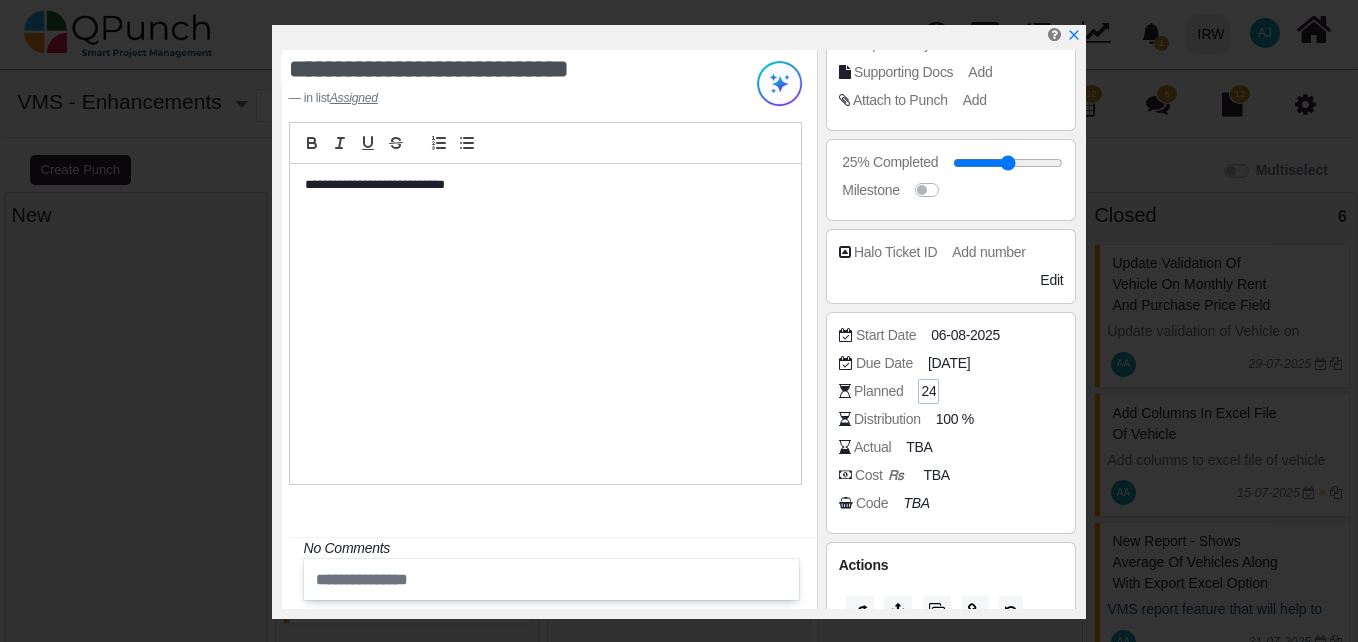 click on "24" at bounding box center [928, 391] 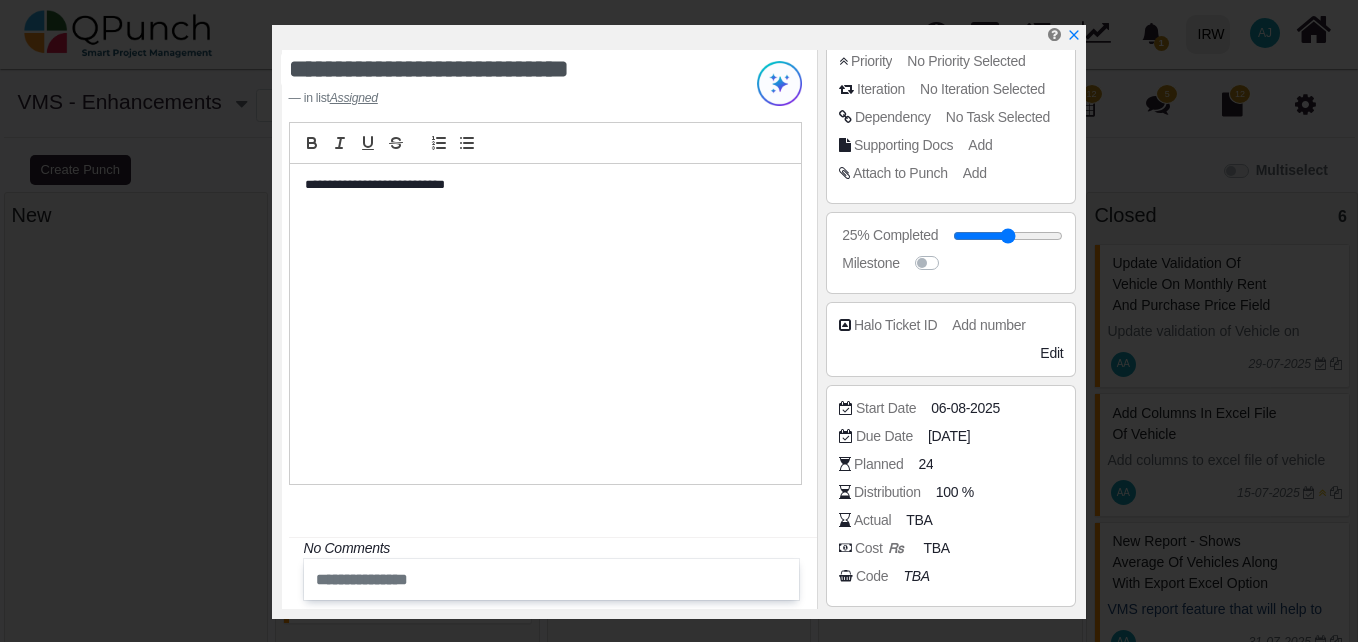 scroll, scrollTop: 342, scrollLeft: 0, axis: vertical 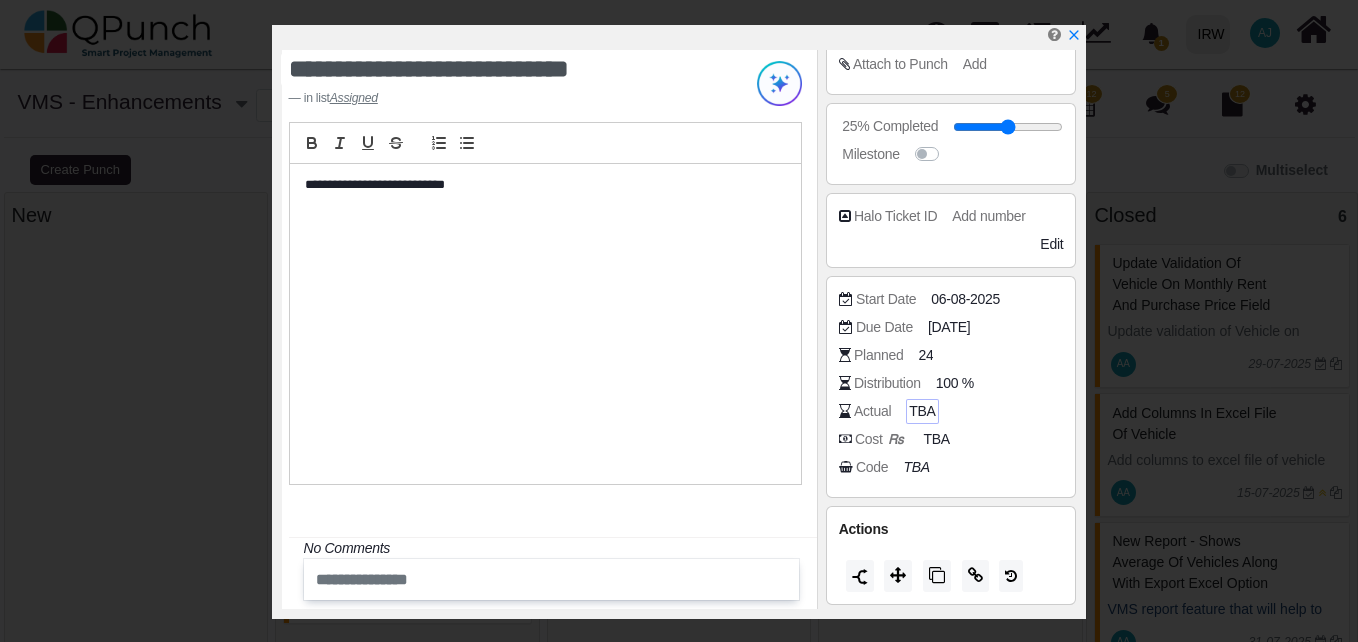 click on "TBA" at bounding box center [922, 411] 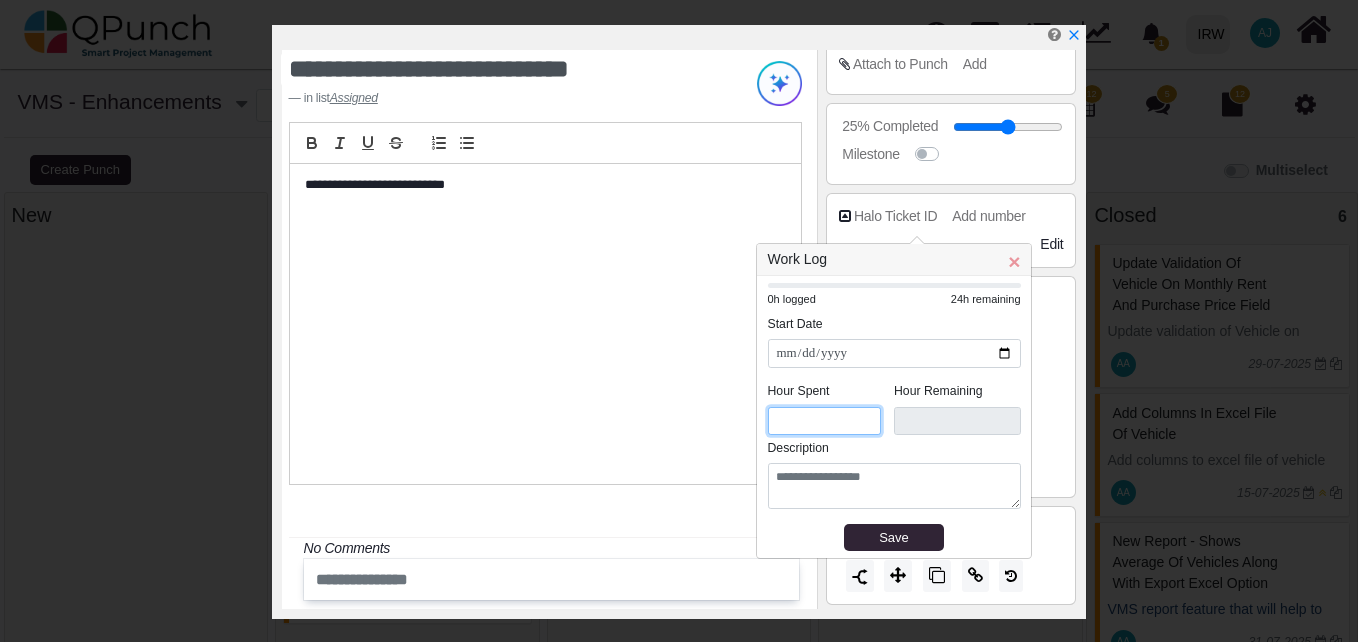 click on "*" at bounding box center (825, 421) 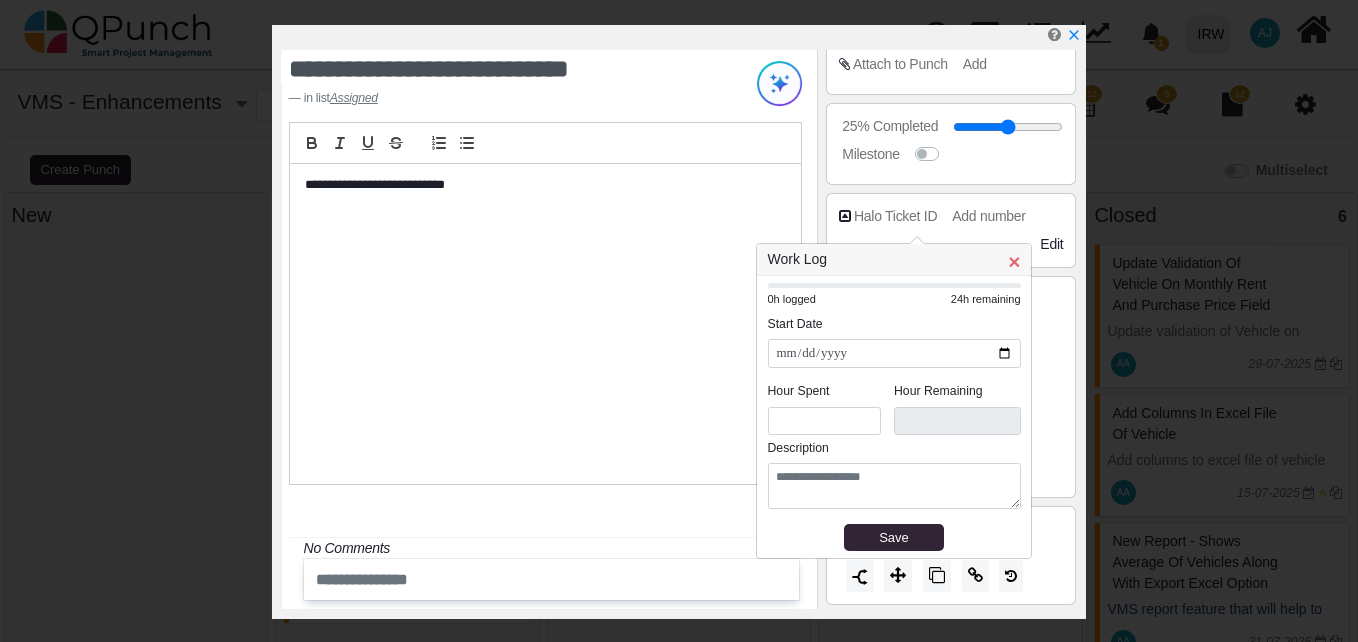 click on "×" at bounding box center (1014, 261) 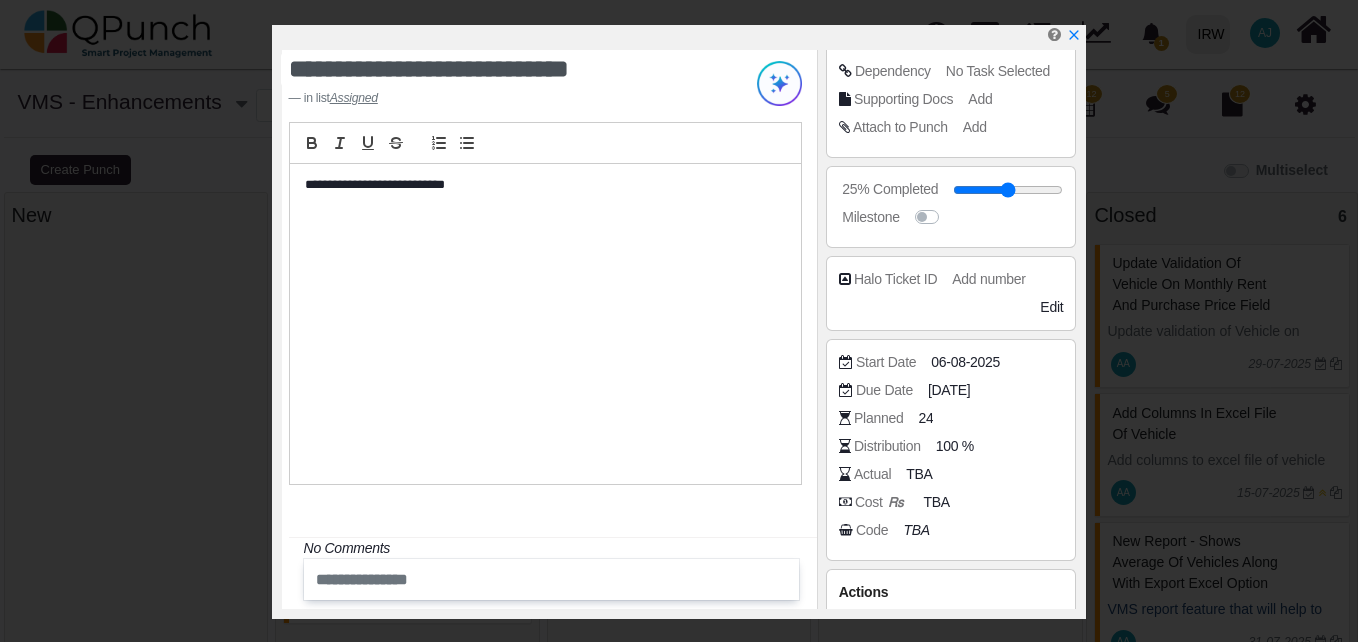 scroll, scrollTop: 342, scrollLeft: 0, axis: vertical 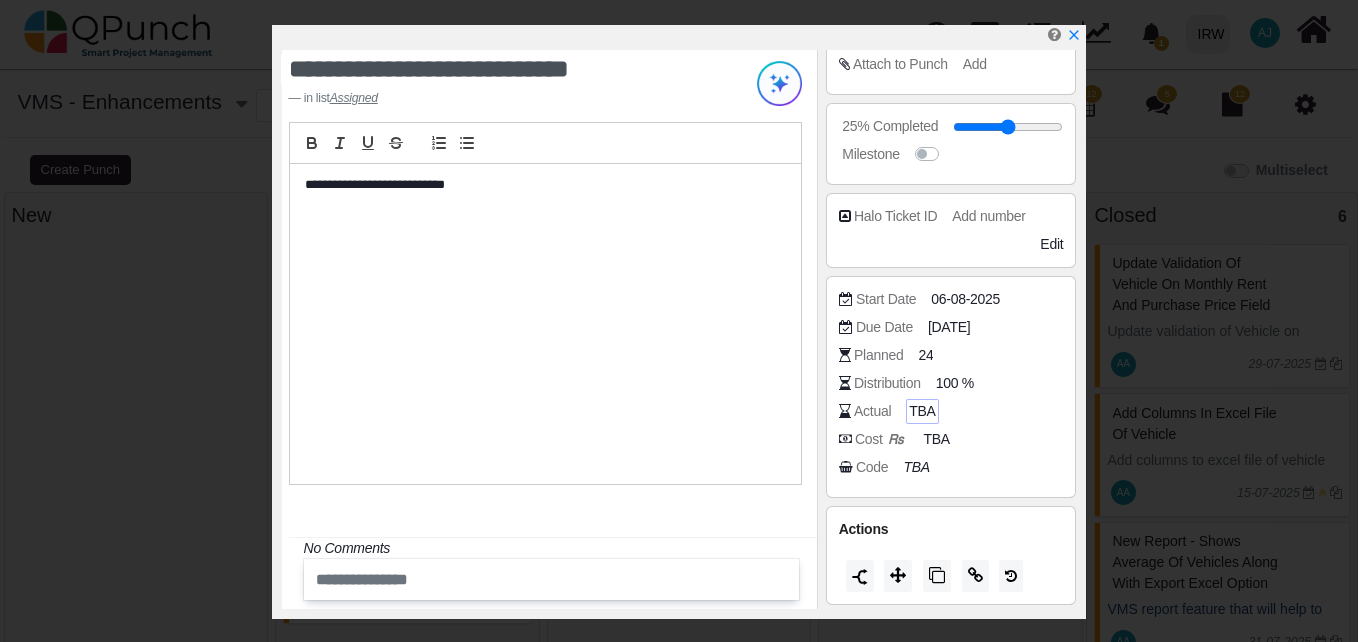 click on "TBA" at bounding box center [922, 411] 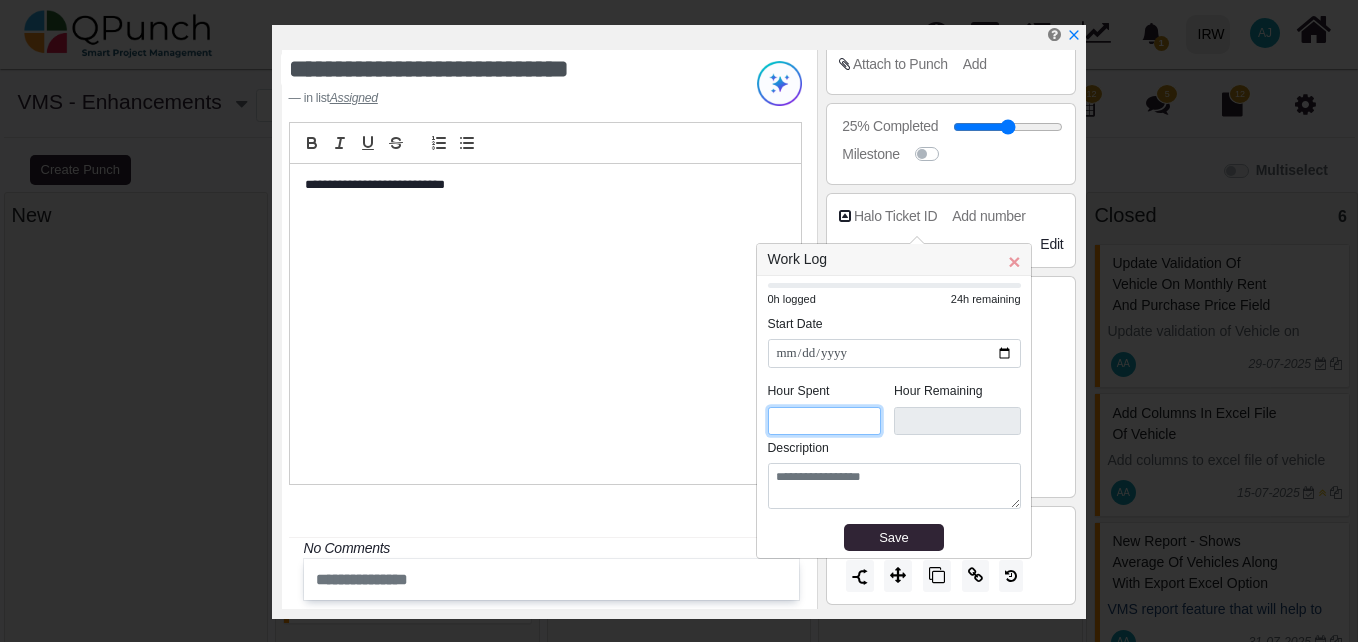 click on "*" at bounding box center (825, 421) 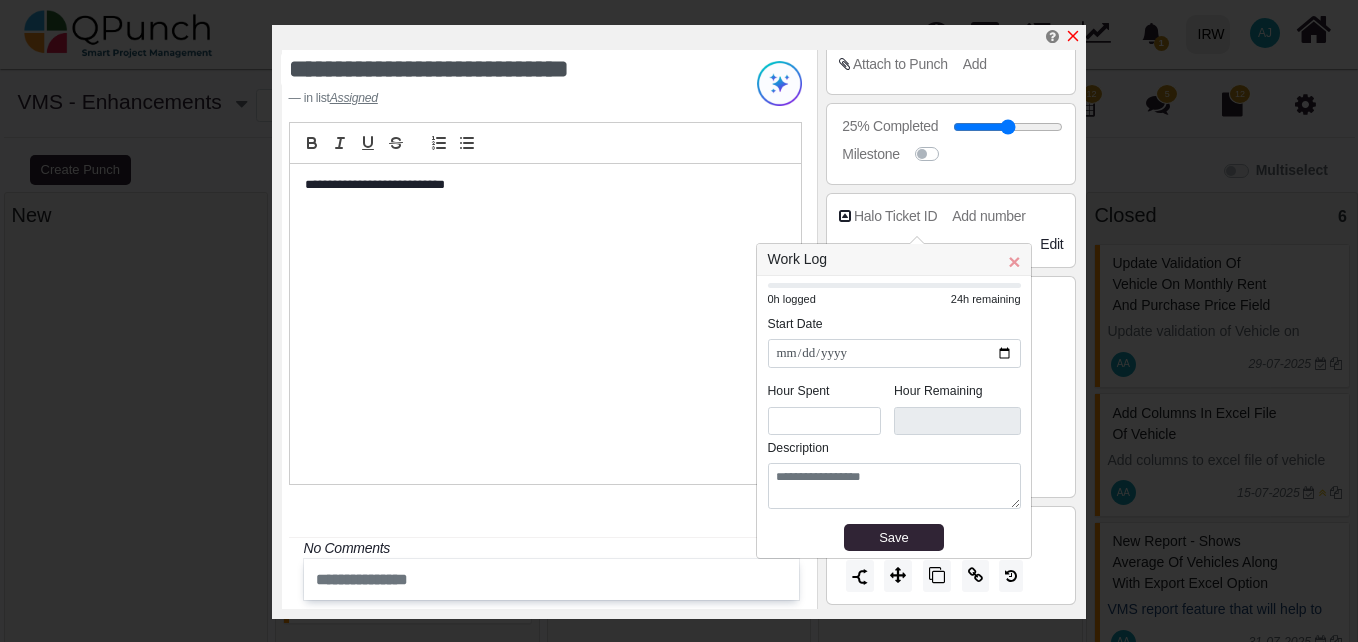 click 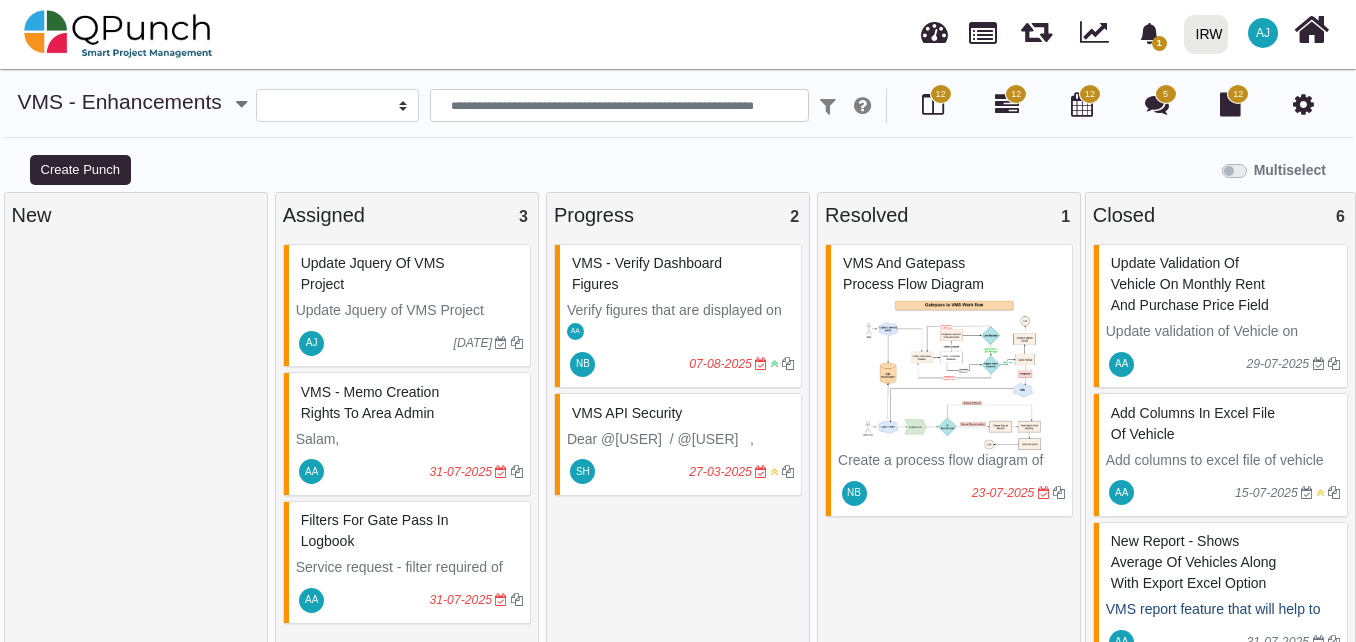 click on "VMS and Gatepass Process Flow Diagram" at bounding box center (951, 274) 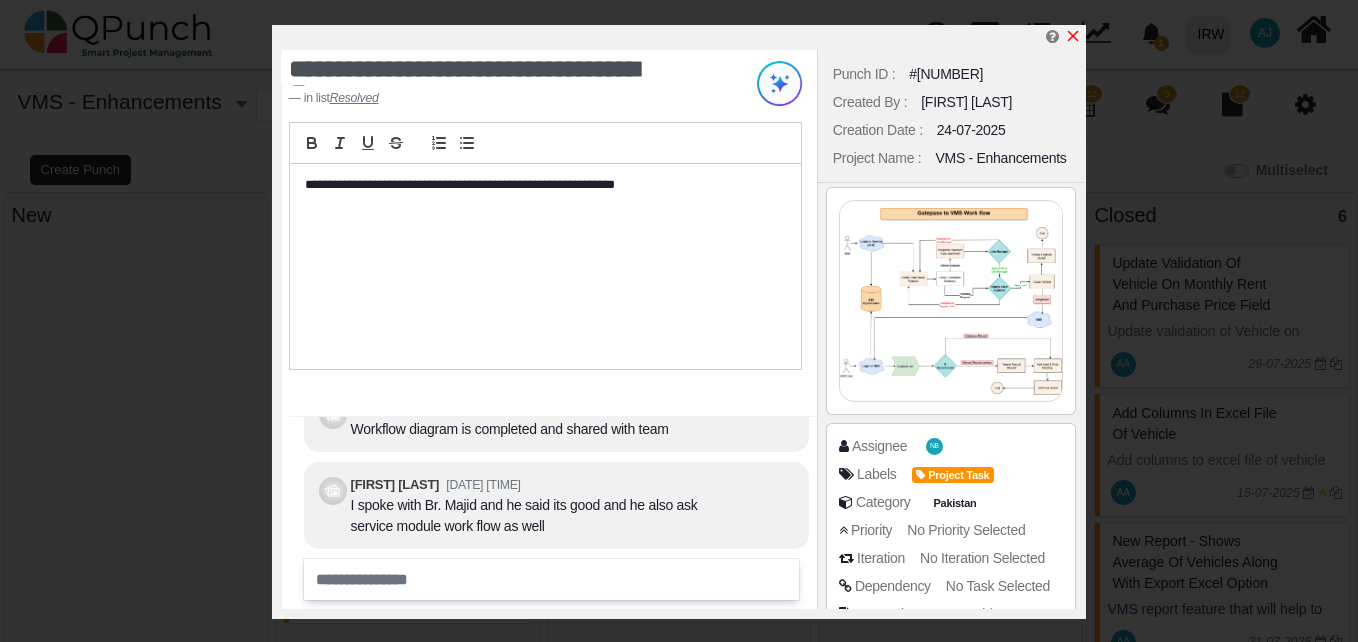 click 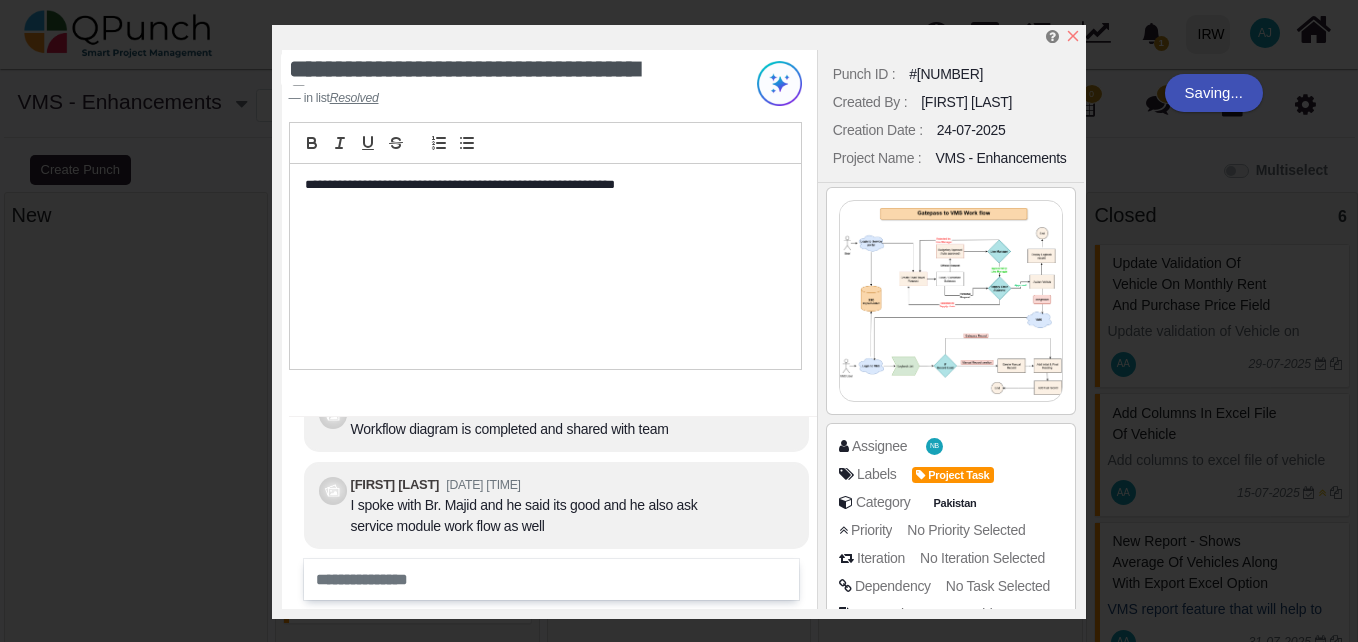 click 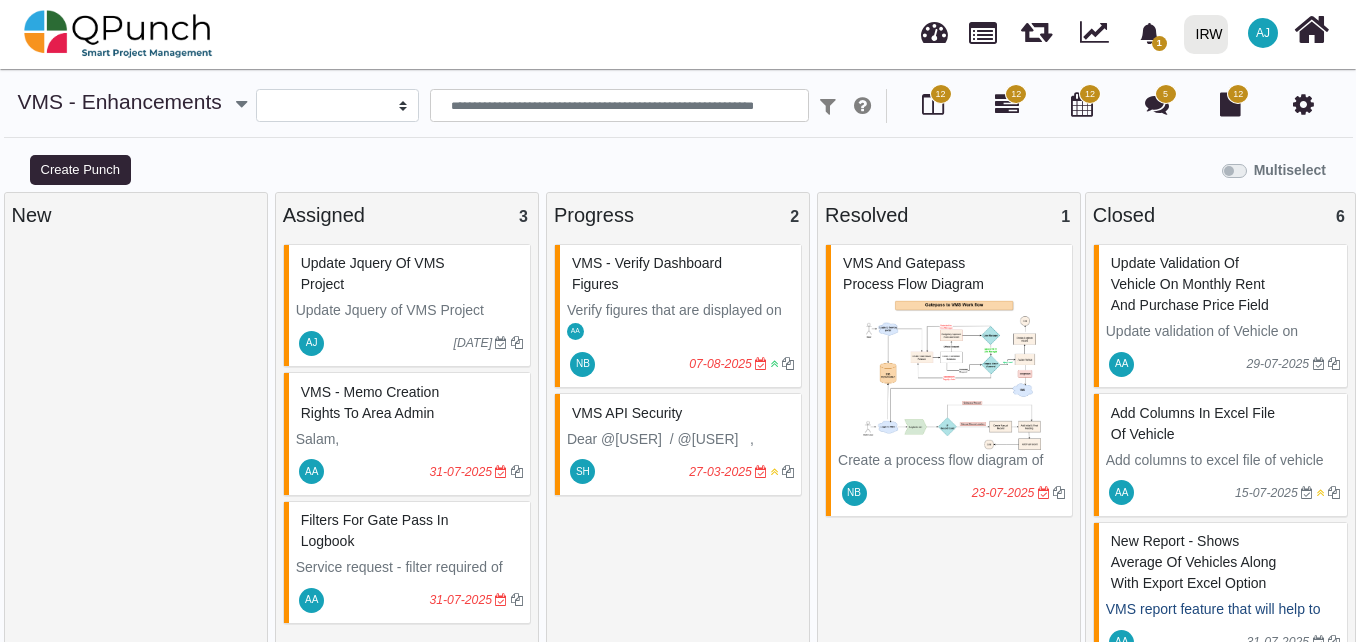 click on "Update Jquery of VMS Project" at bounding box center (409, 274) 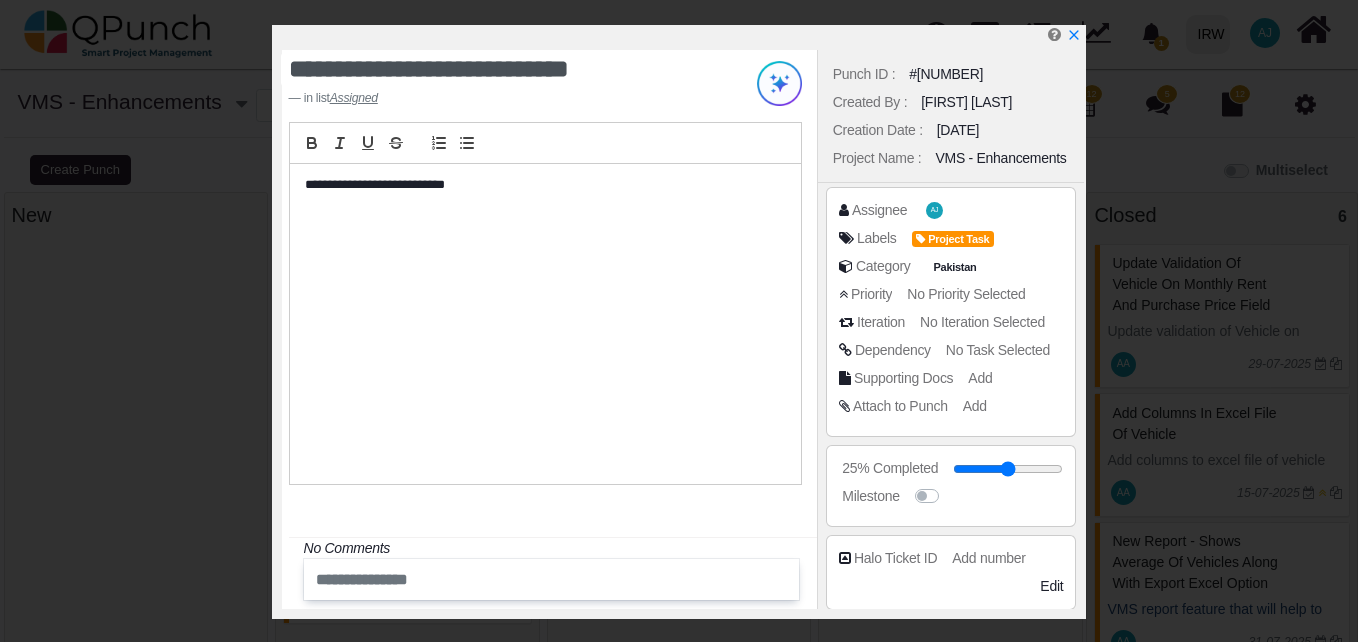 scroll, scrollTop: 342, scrollLeft: 0, axis: vertical 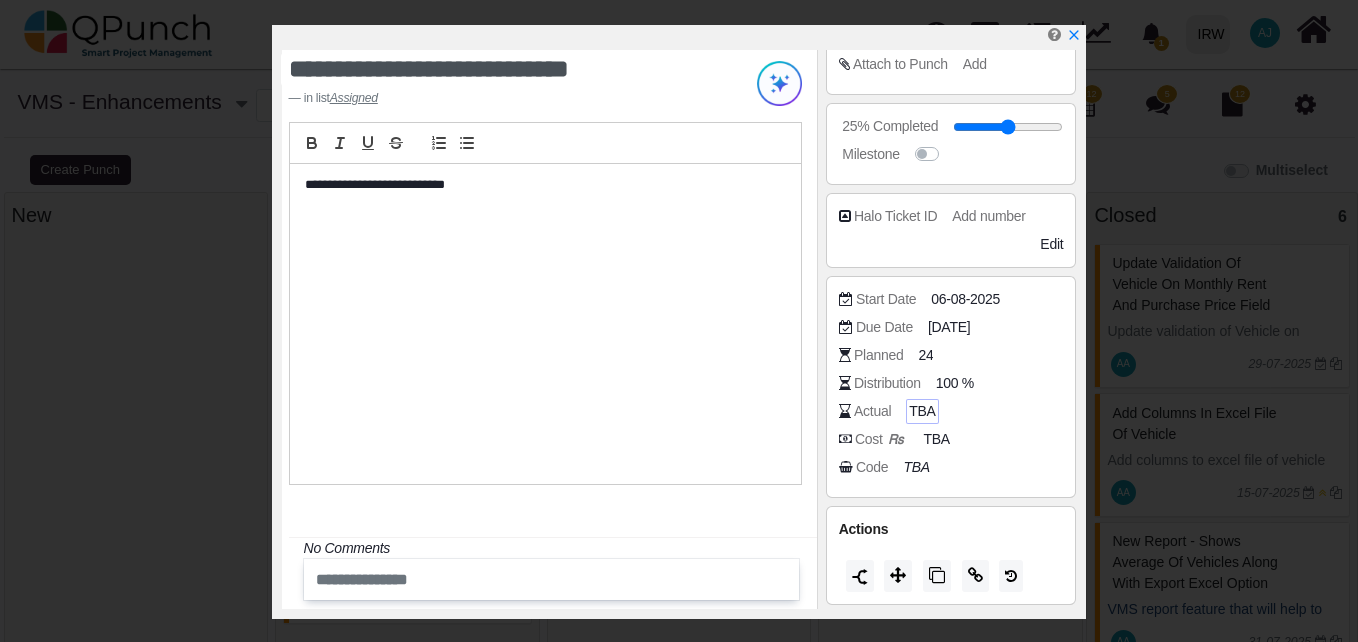 click on "TBA" at bounding box center [922, 411] 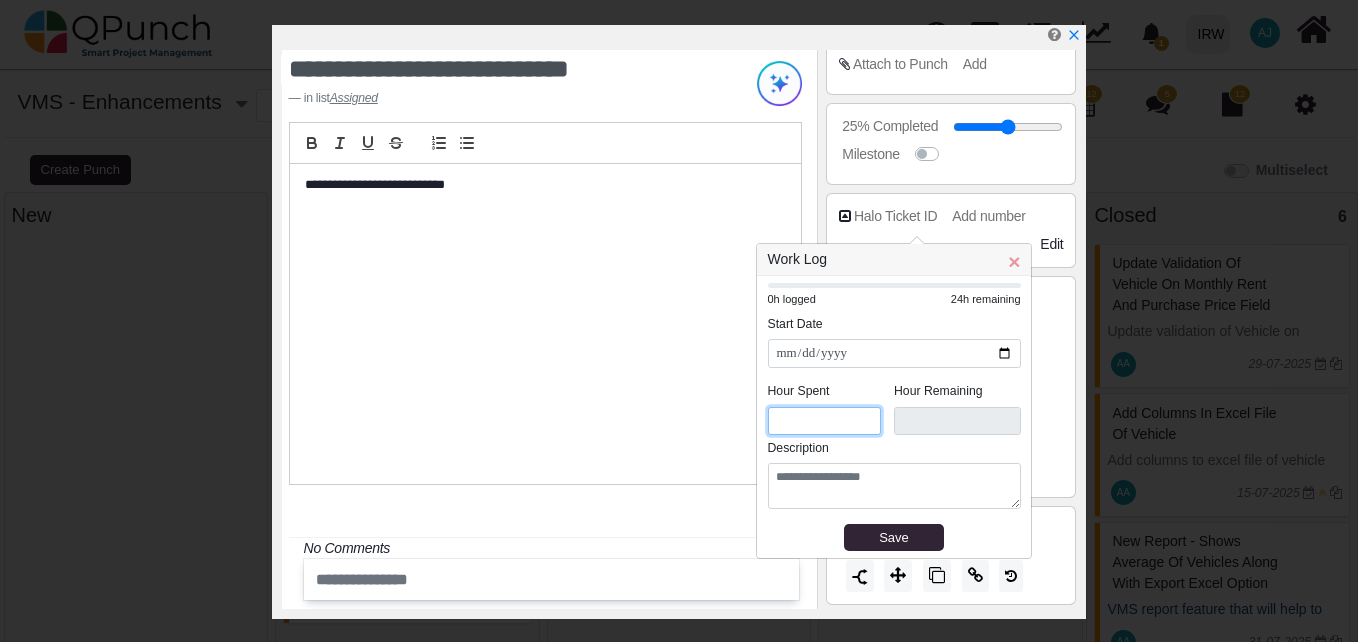 click on "*" at bounding box center [825, 421] 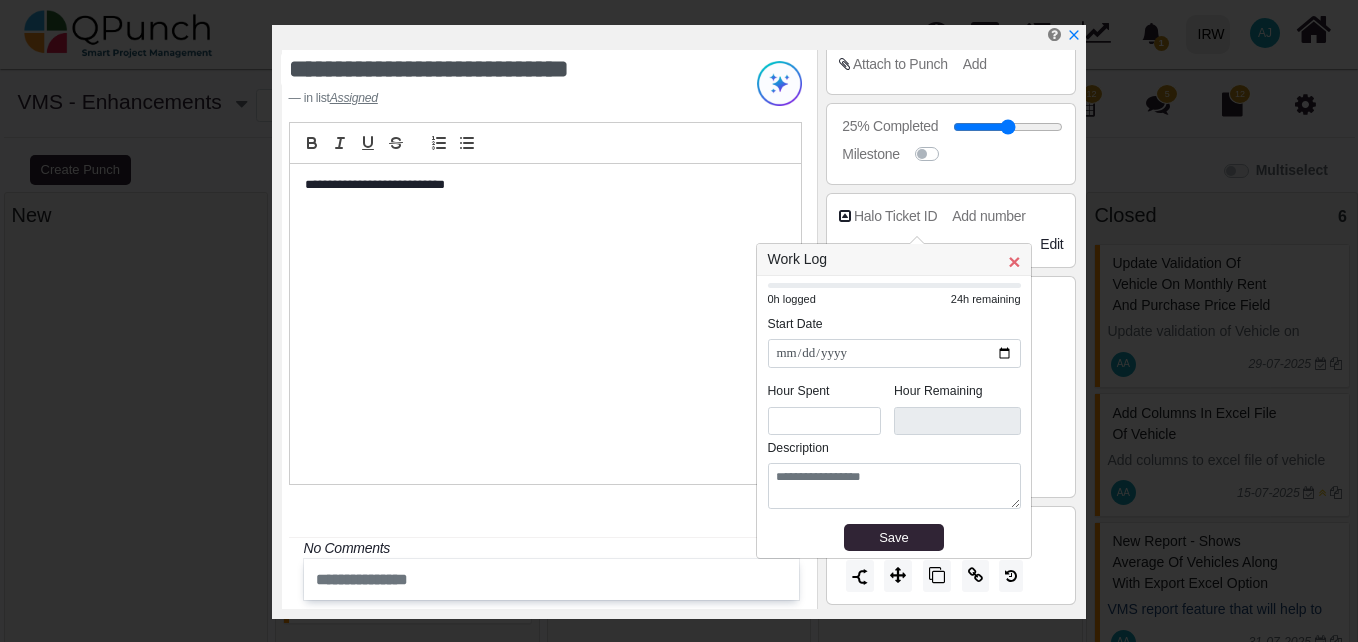 click on "×" at bounding box center [1014, 261] 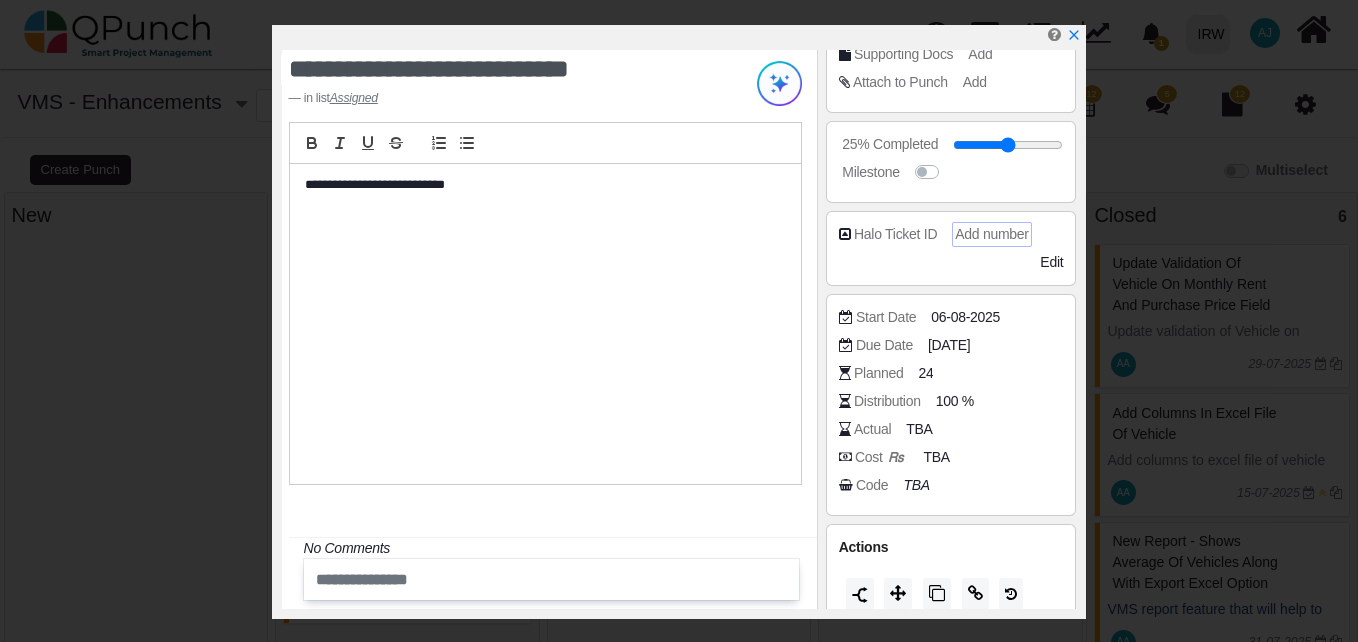 scroll, scrollTop: 329, scrollLeft: 0, axis: vertical 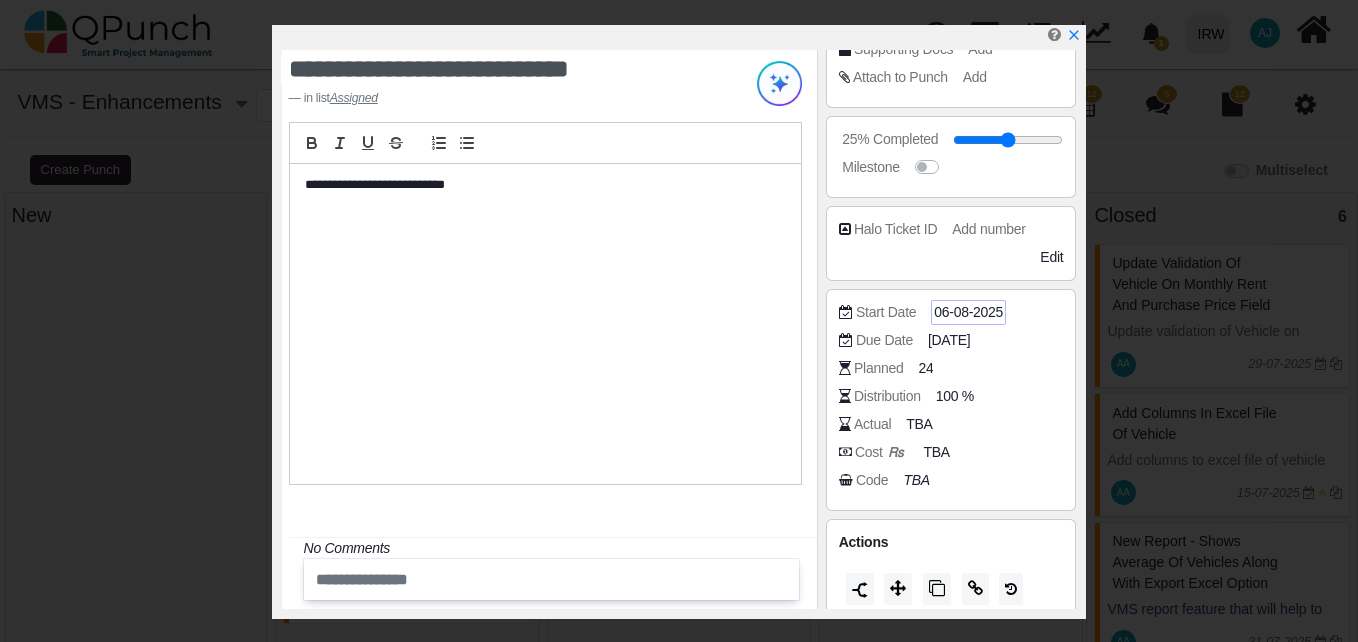 click on "06-08-2025" at bounding box center (968, 312) 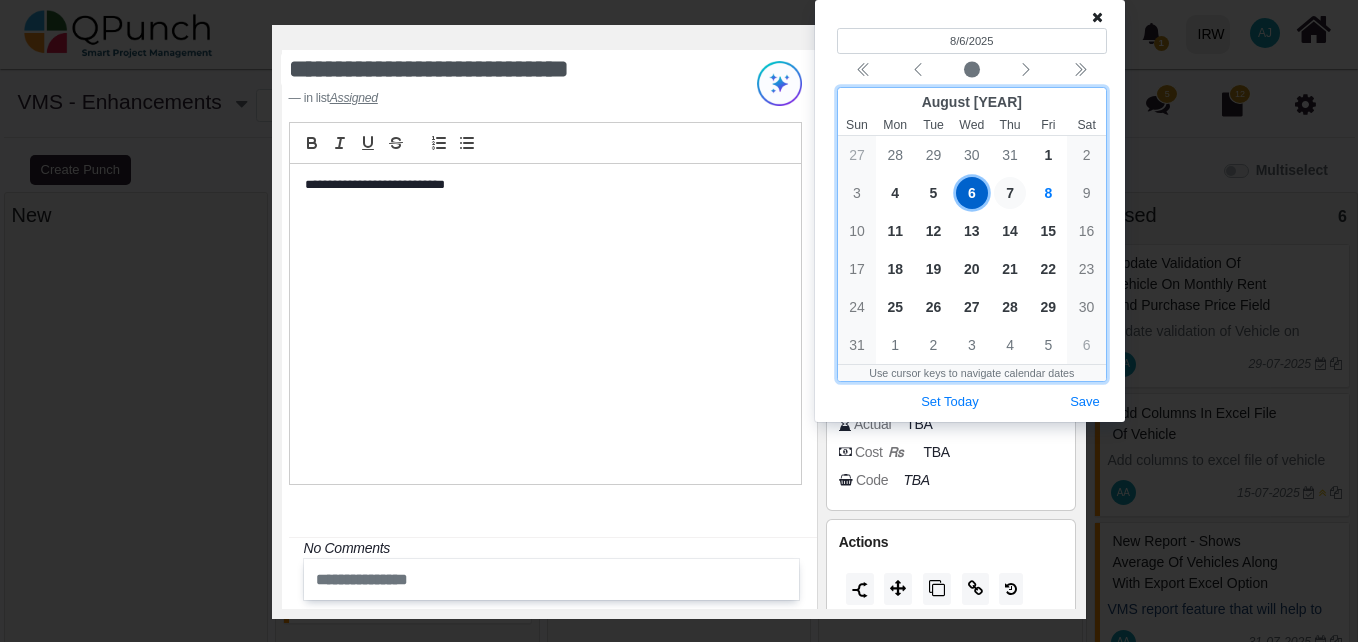 click on "7" at bounding box center (1010, 193) 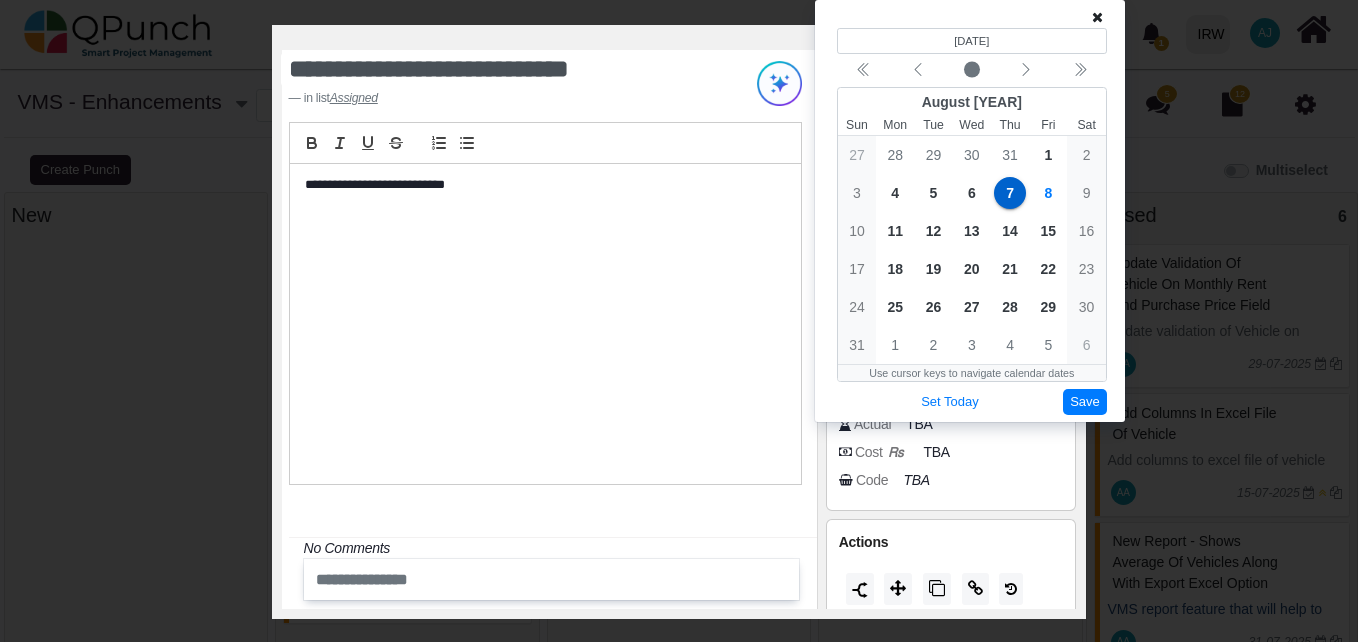 click on "Save" at bounding box center [1085, 402] 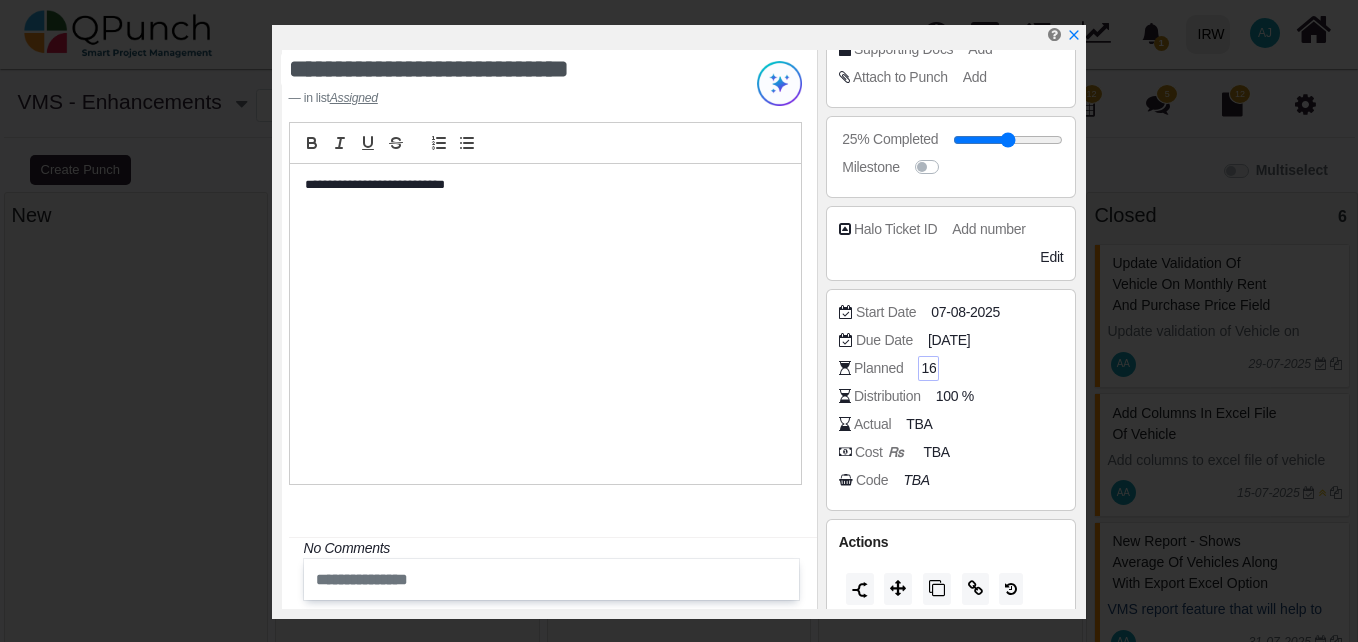 click on "16" at bounding box center (928, 368) 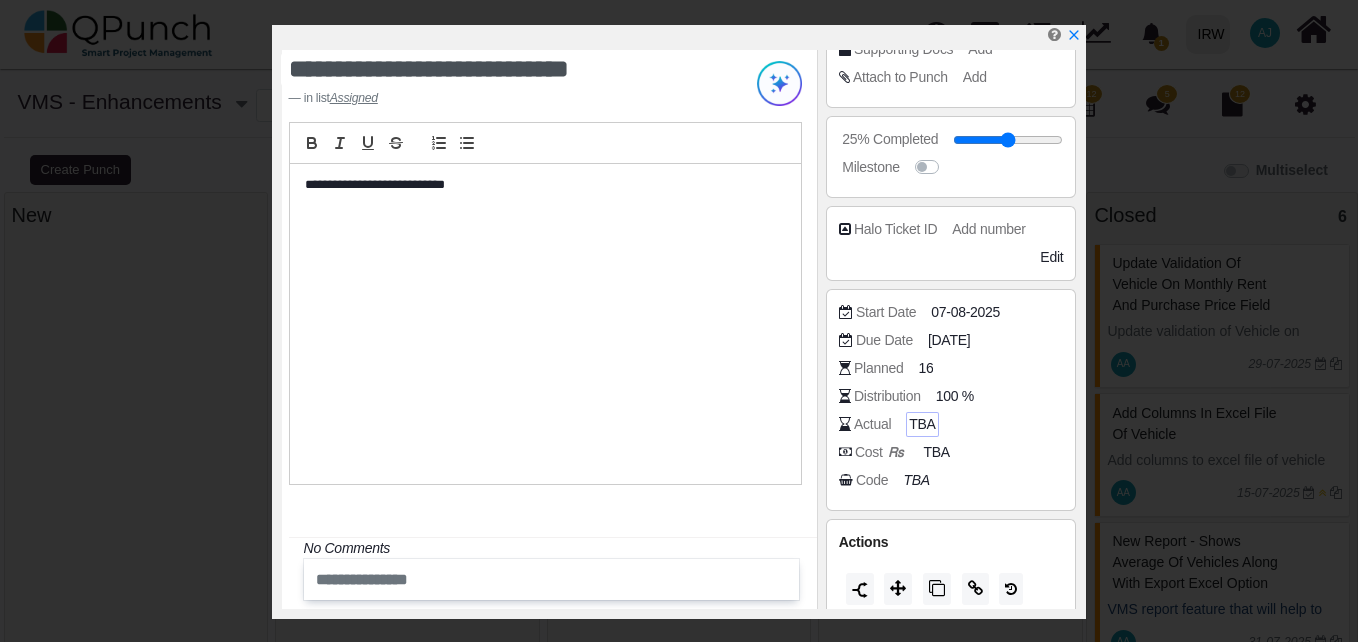 click on "TBA" at bounding box center (922, 424) 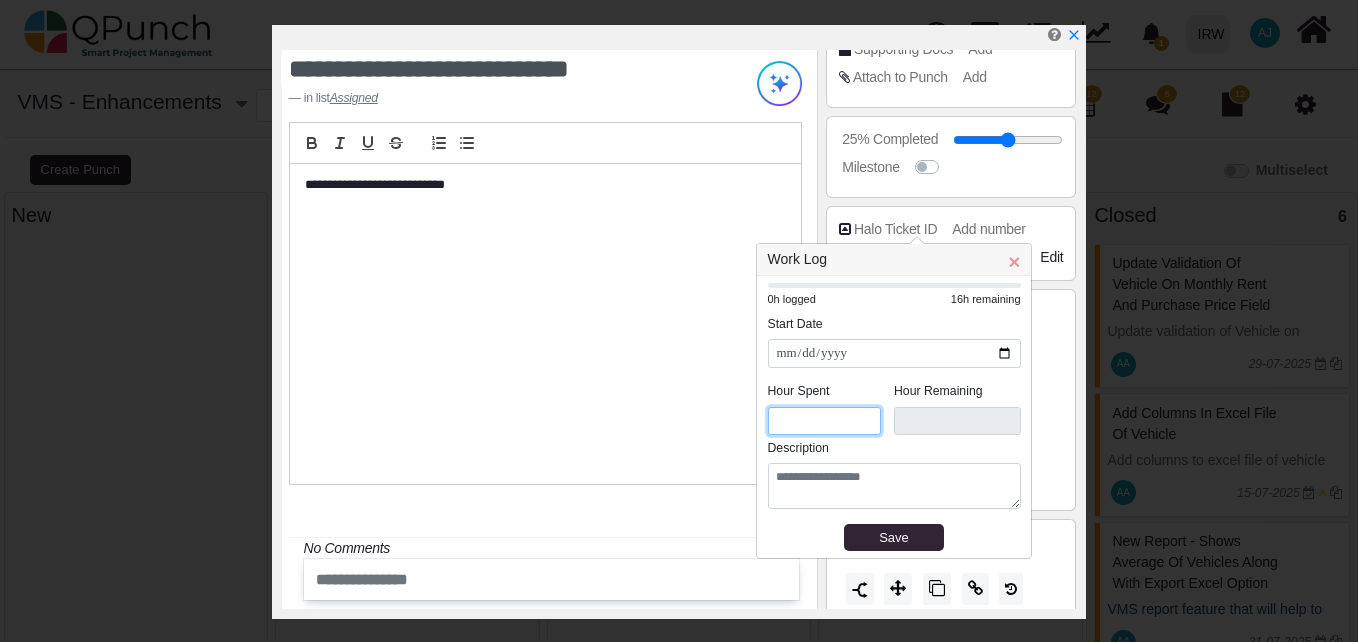 click on "*" at bounding box center [825, 421] 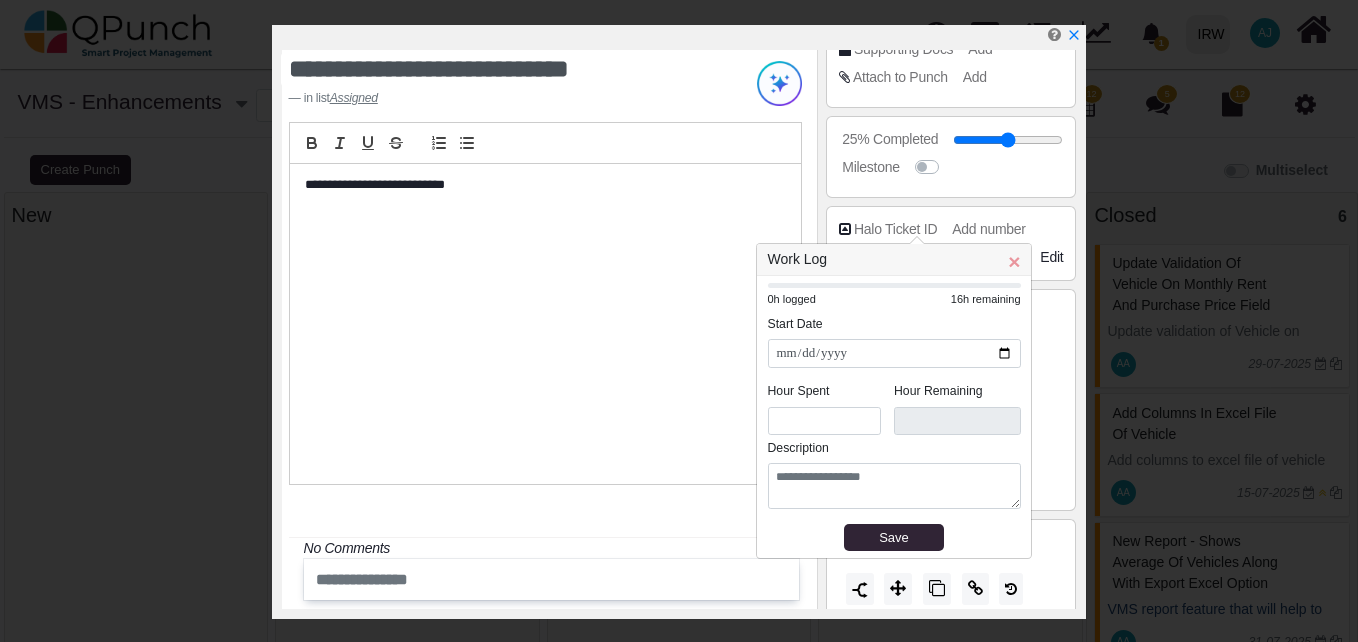 click on "**********" at bounding box center [545, 324] 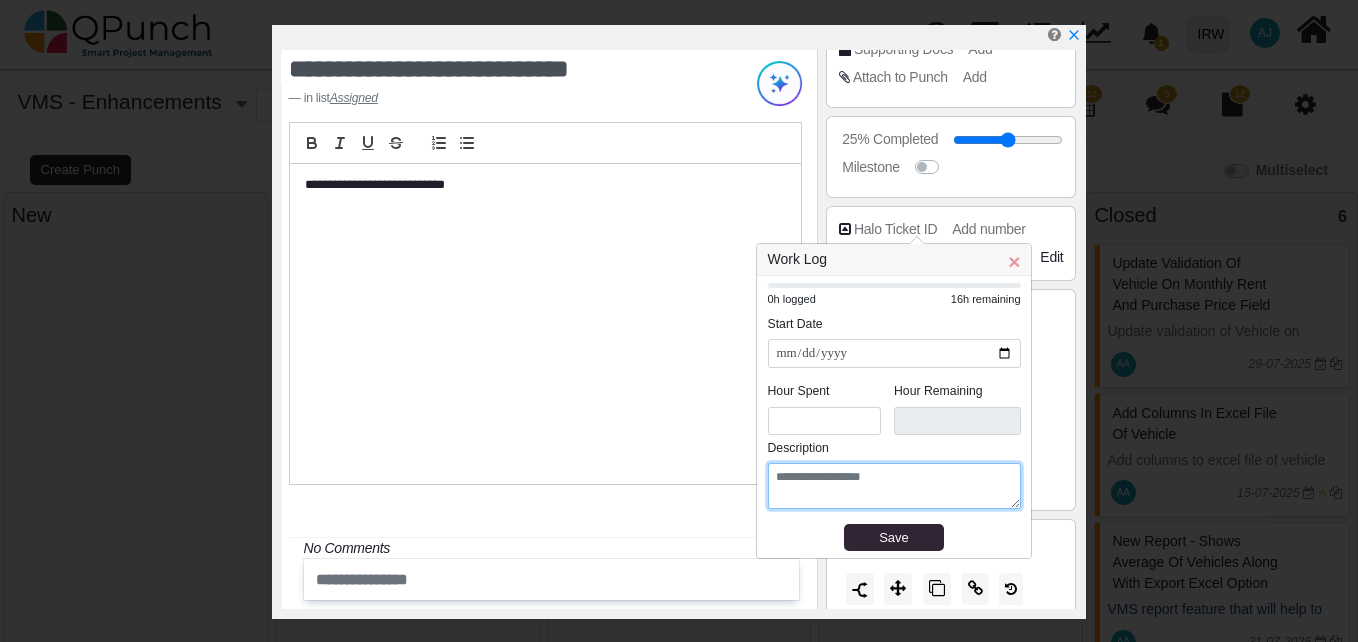 click at bounding box center (894, 486) 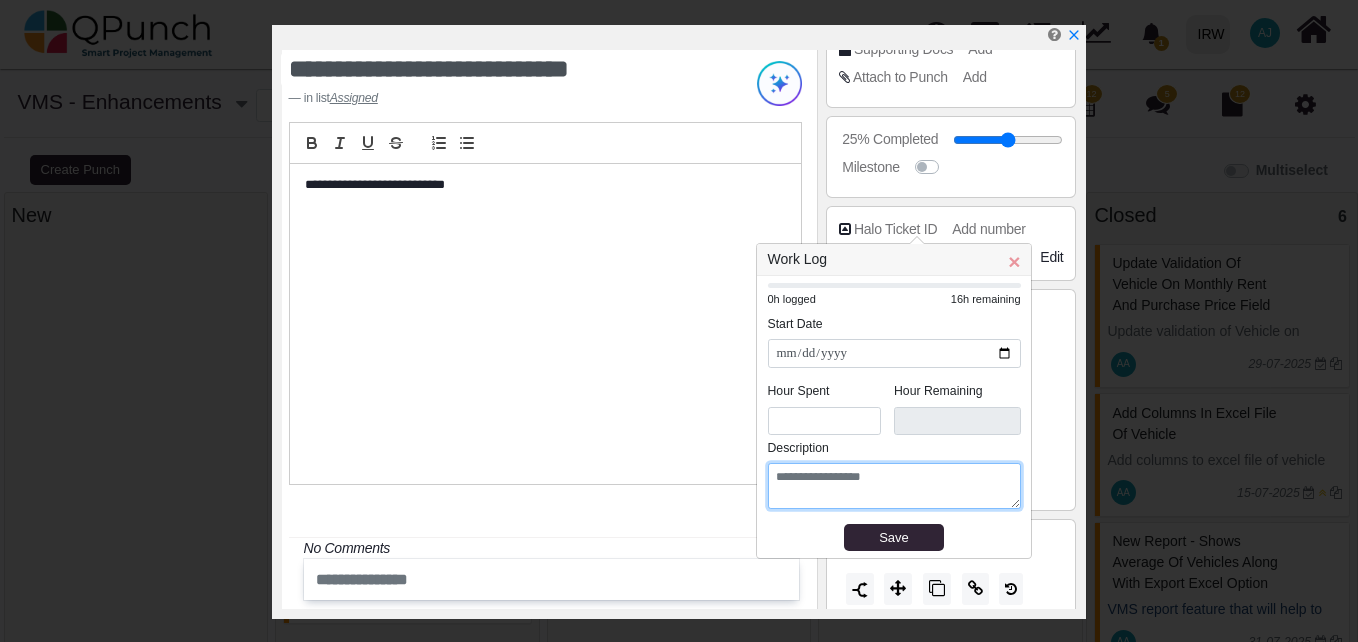paste on "**********" 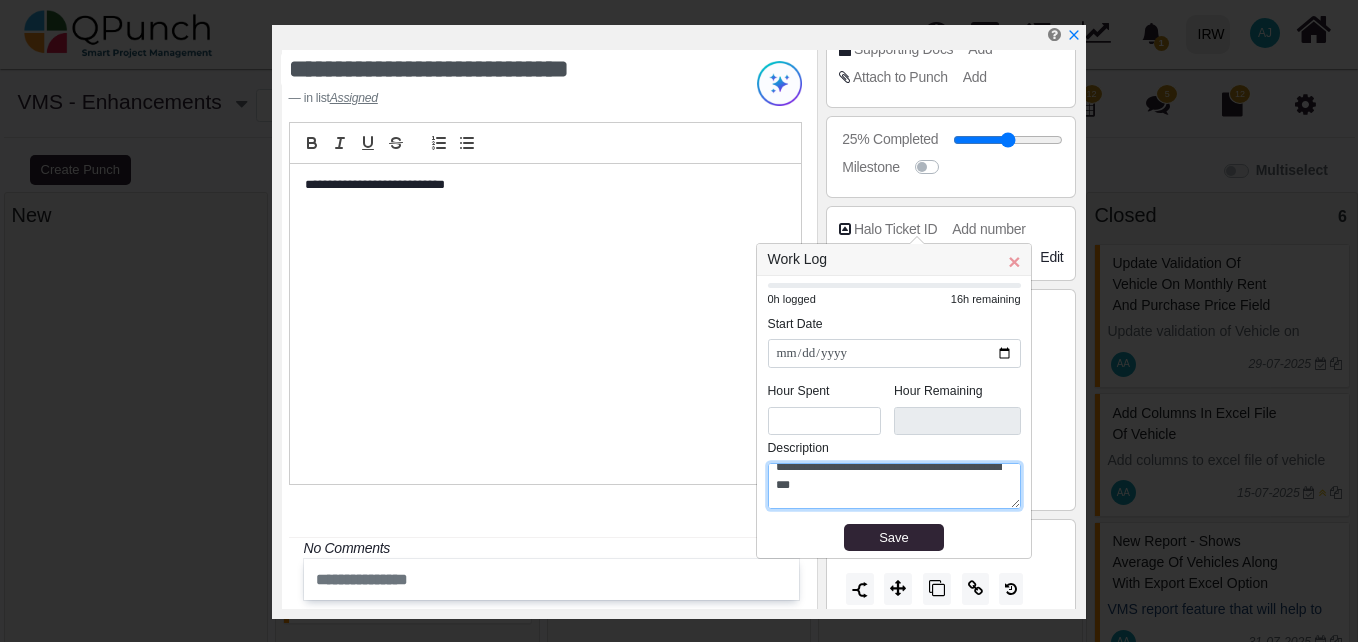 scroll, scrollTop: 0, scrollLeft: 0, axis: both 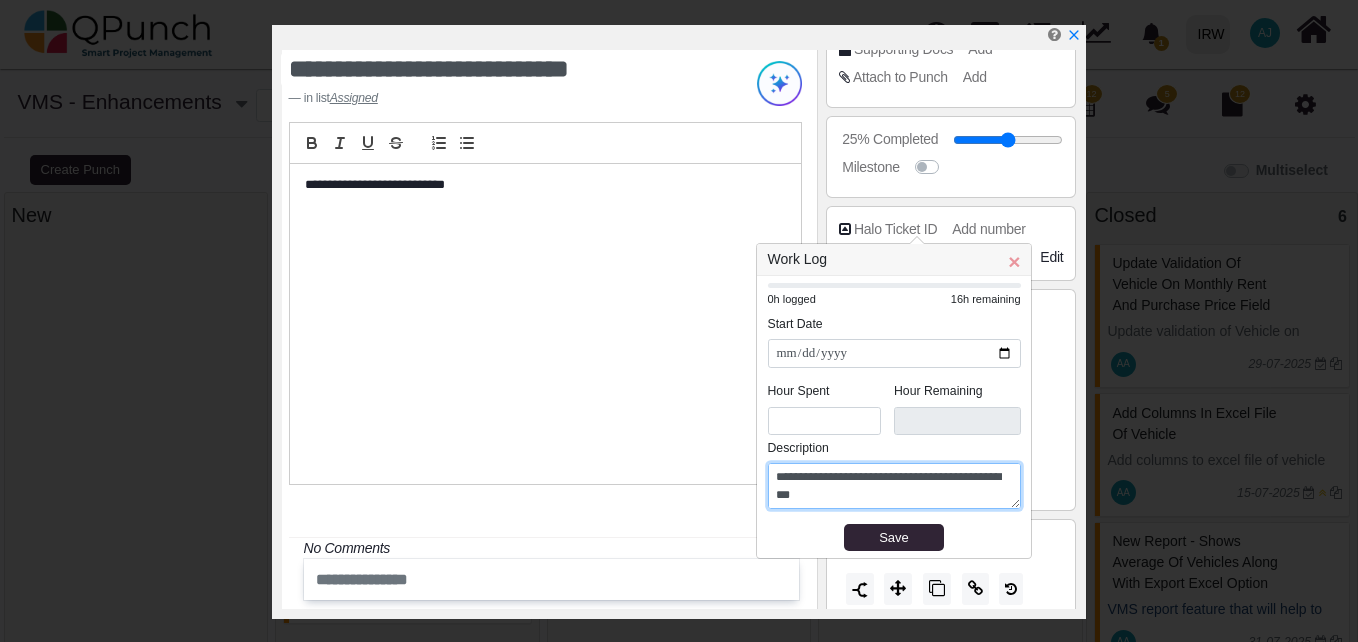 drag, startPoint x: 973, startPoint y: 479, endPoint x: 973, endPoint y: 402, distance: 77 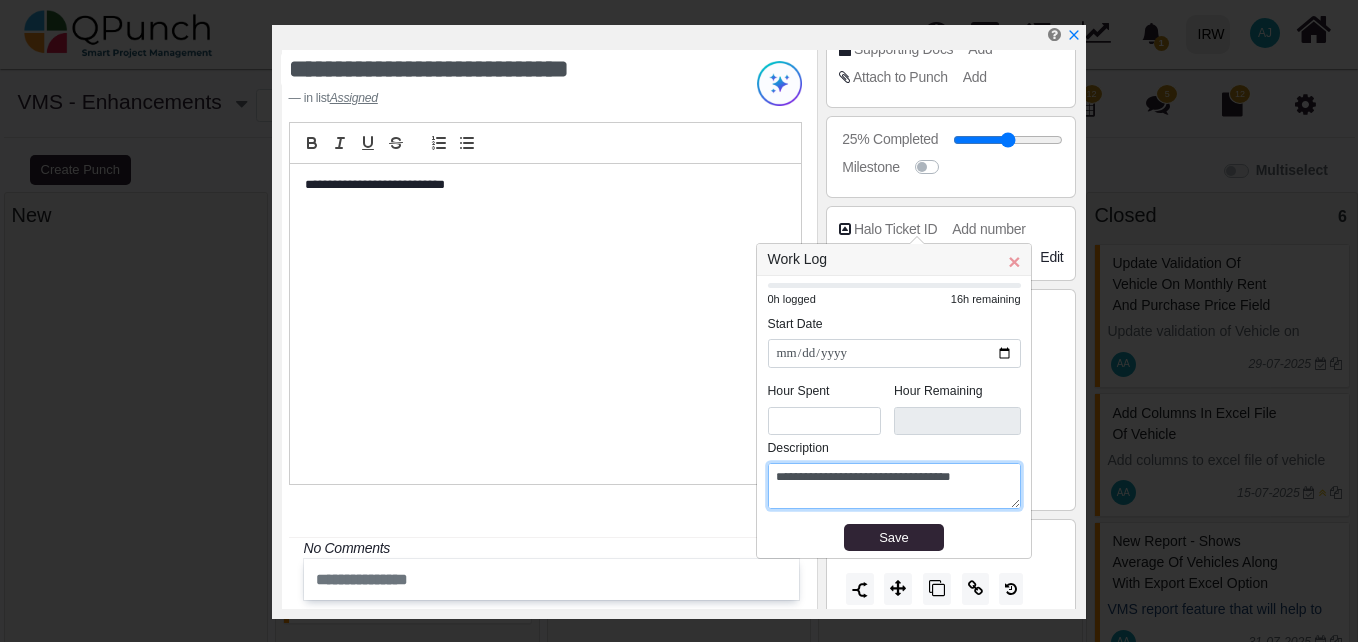 click on "**********" at bounding box center (894, 486) 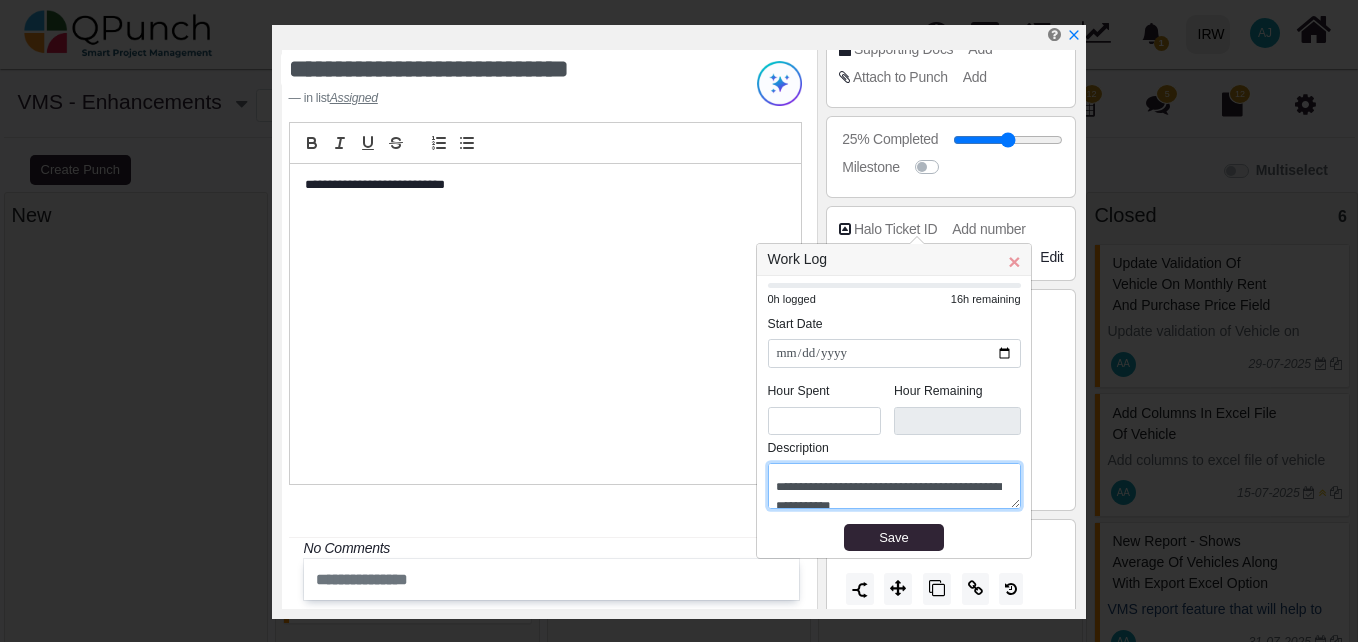 scroll, scrollTop: 25, scrollLeft: 0, axis: vertical 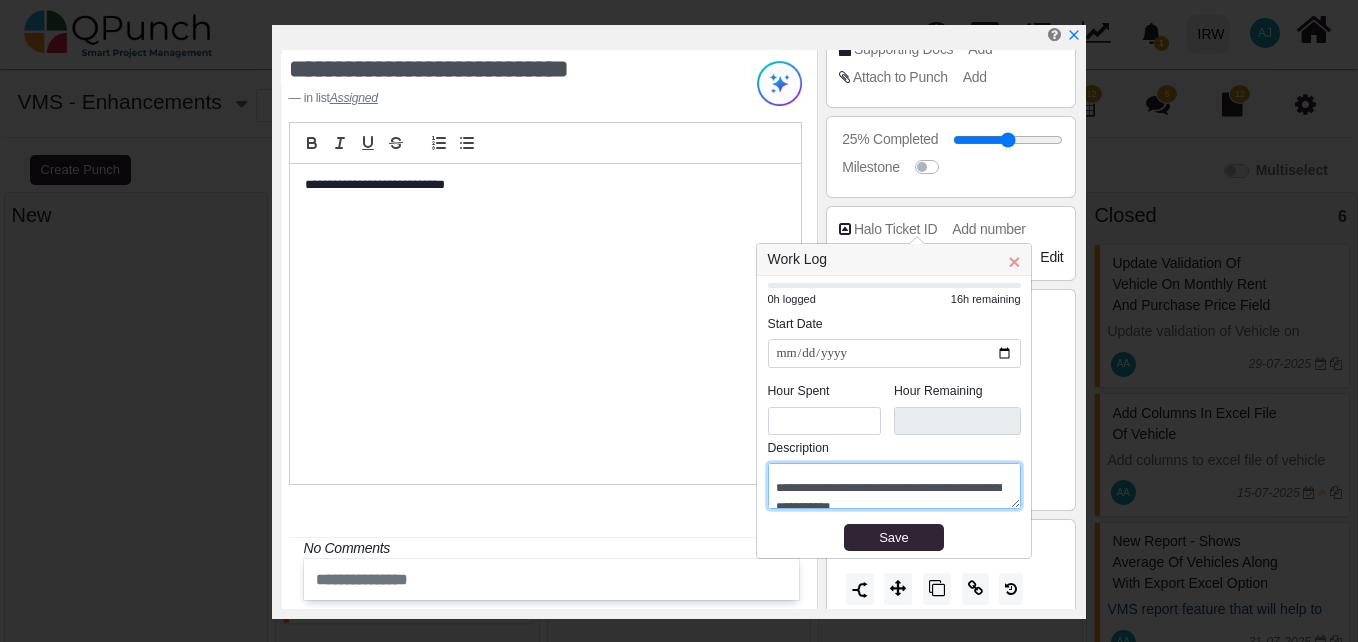click on "**********" at bounding box center [894, 486] 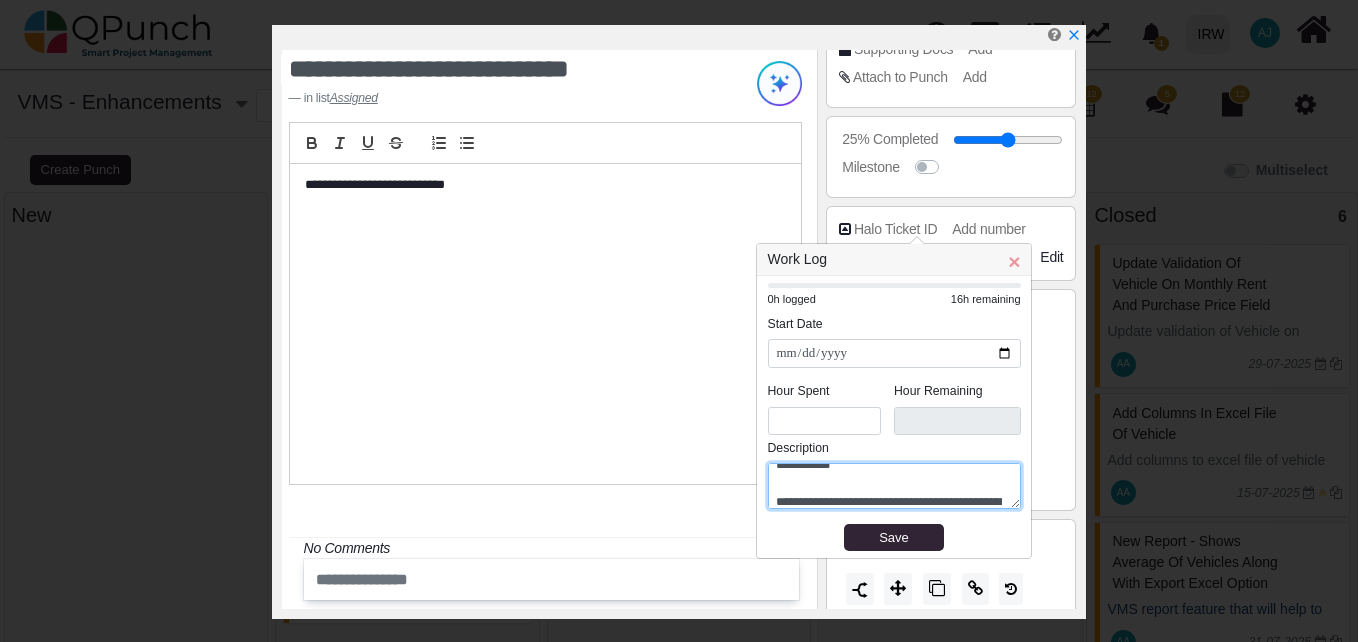 scroll, scrollTop: 58, scrollLeft: 0, axis: vertical 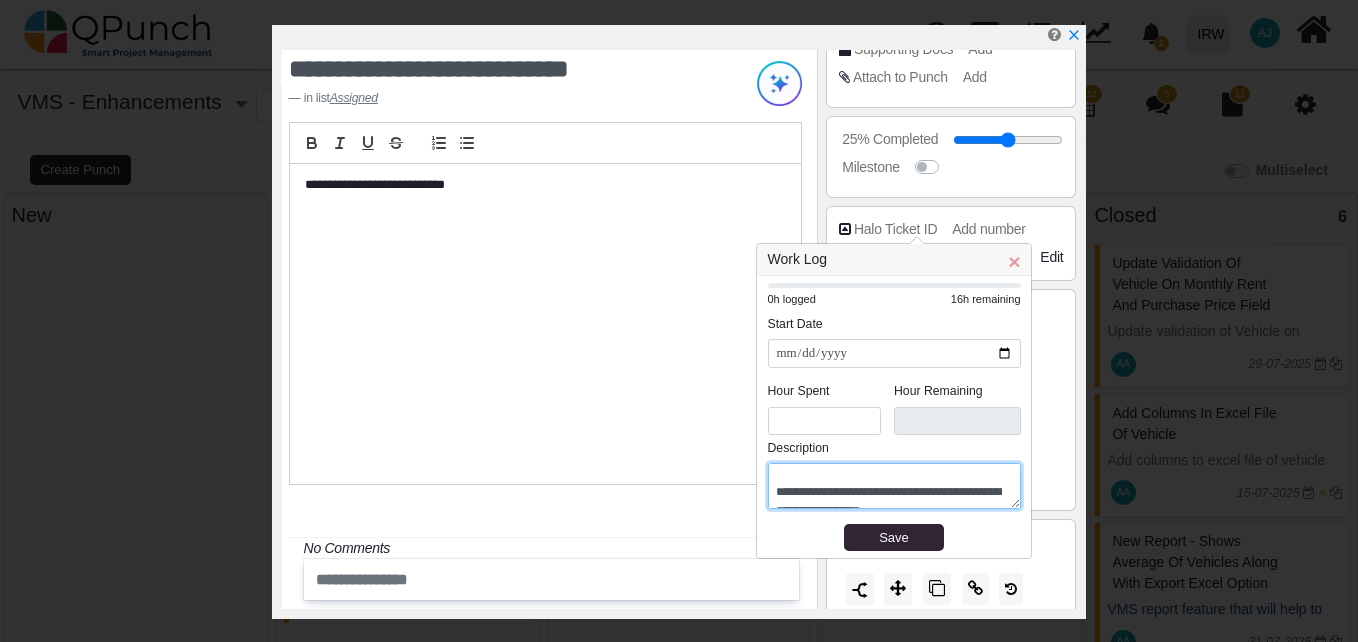 click on "**********" at bounding box center [894, 486] 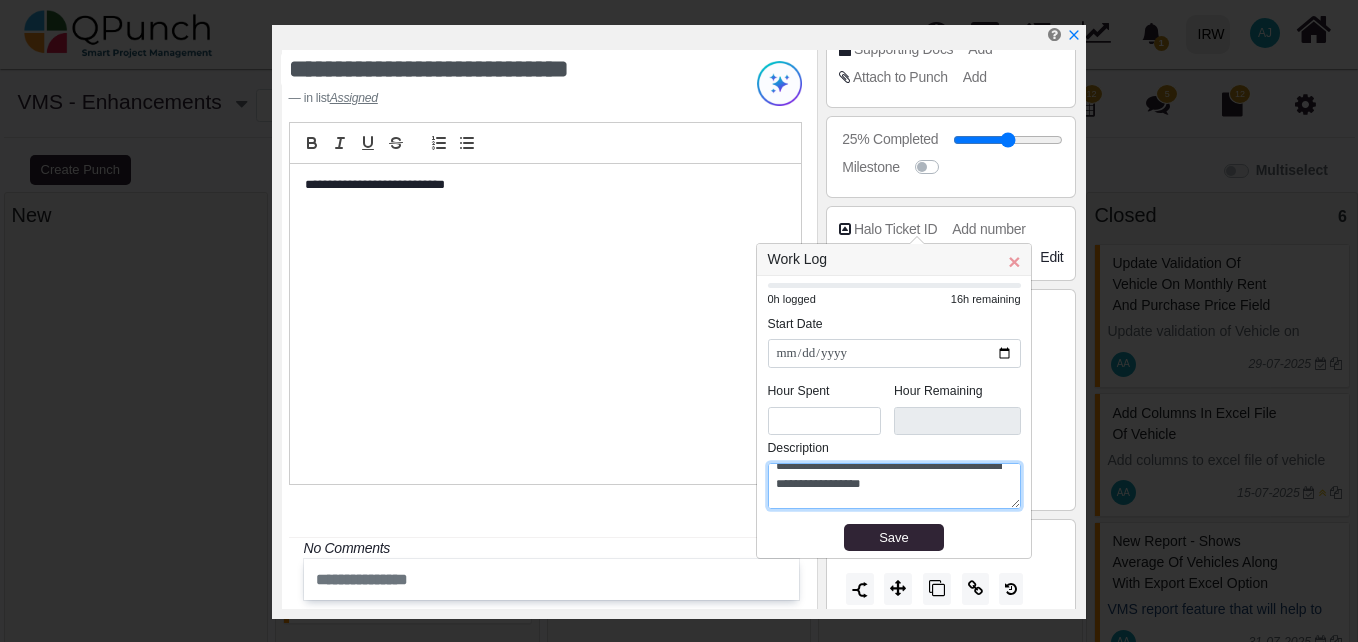 scroll, scrollTop: 67, scrollLeft: 0, axis: vertical 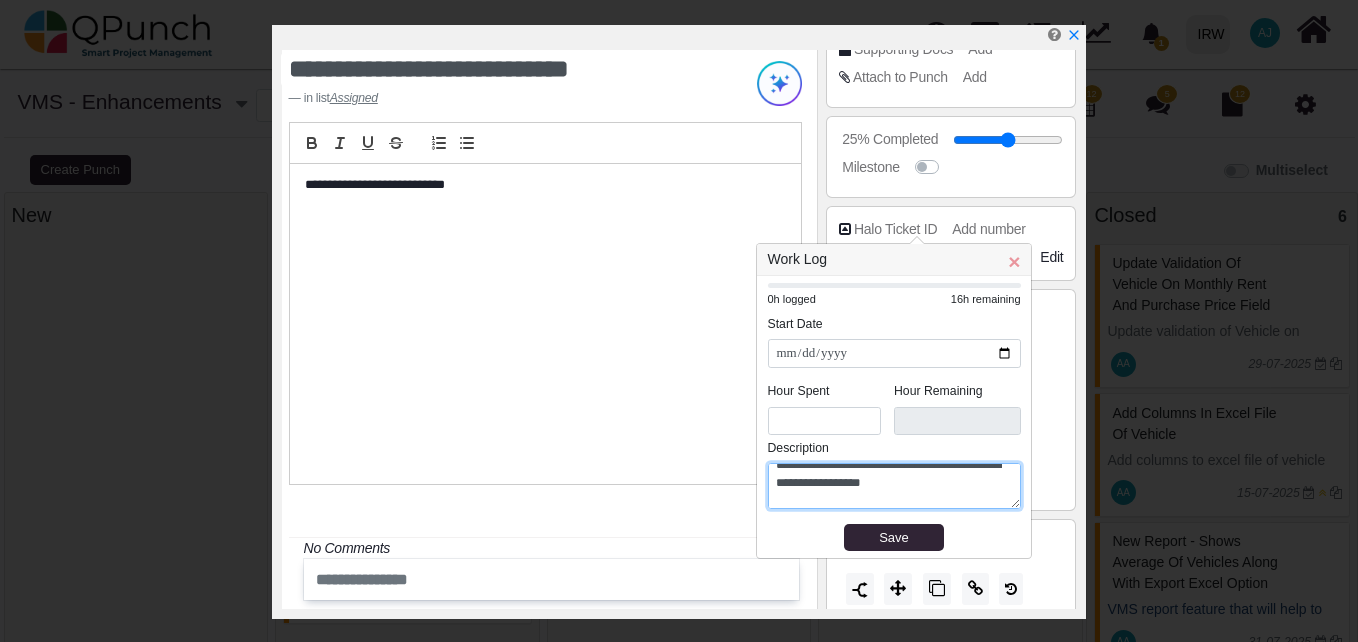 click on "**********" at bounding box center [894, 486] 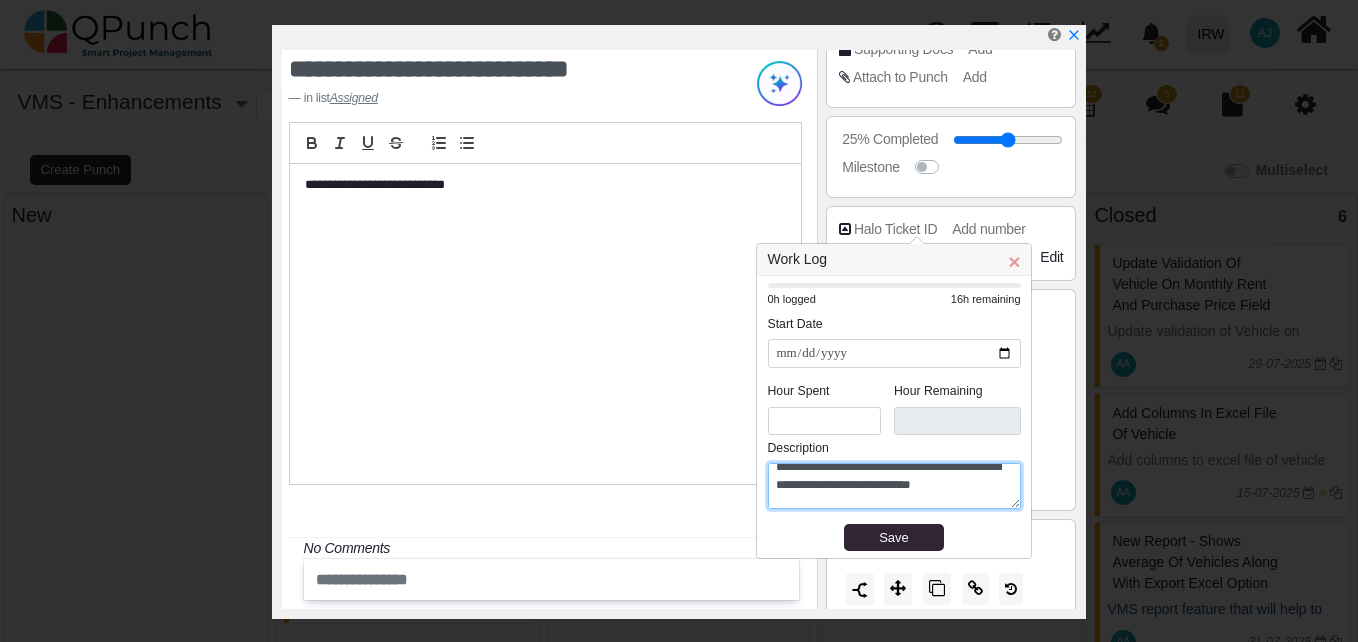 scroll, scrollTop: 123, scrollLeft: 0, axis: vertical 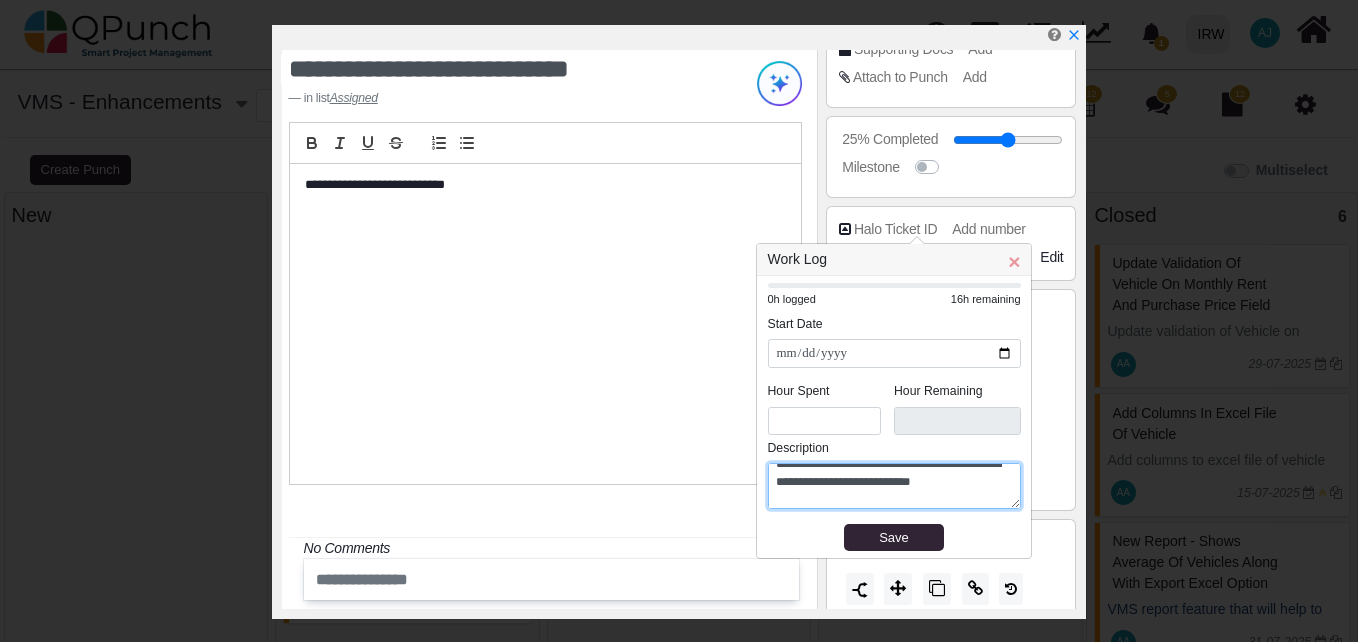 click on "**********" at bounding box center [894, 486] 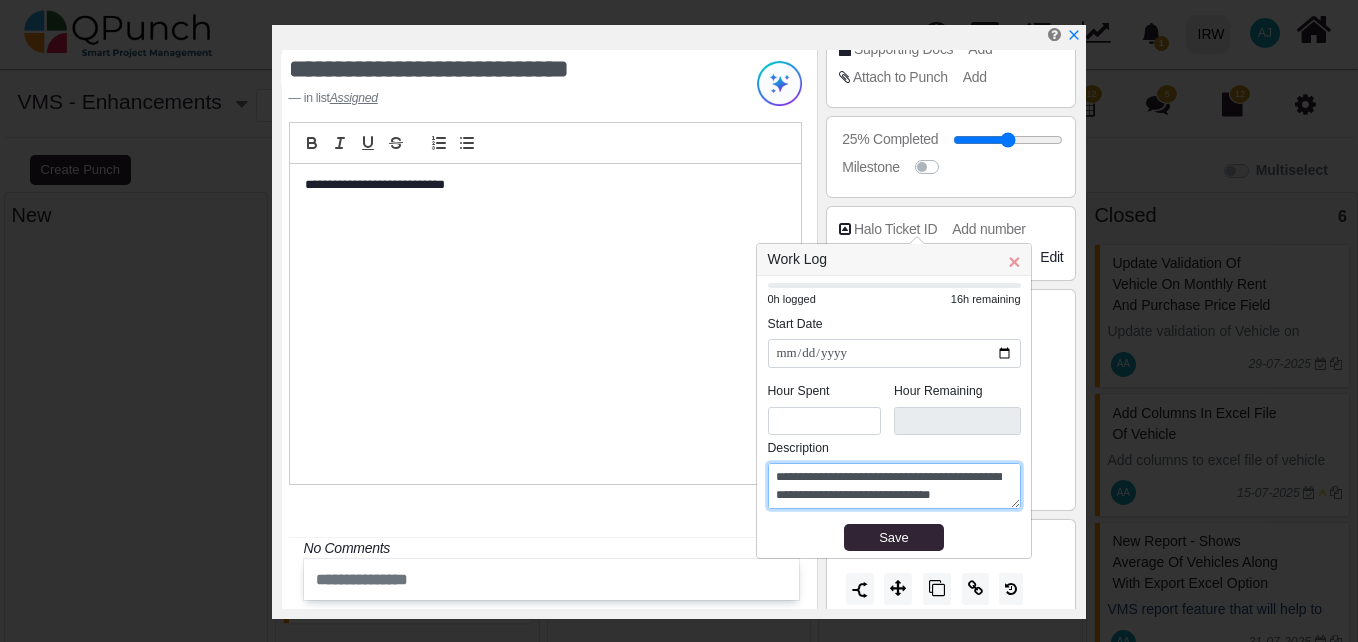 scroll, scrollTop: 165, scrollLeft: 0, axis: vertical 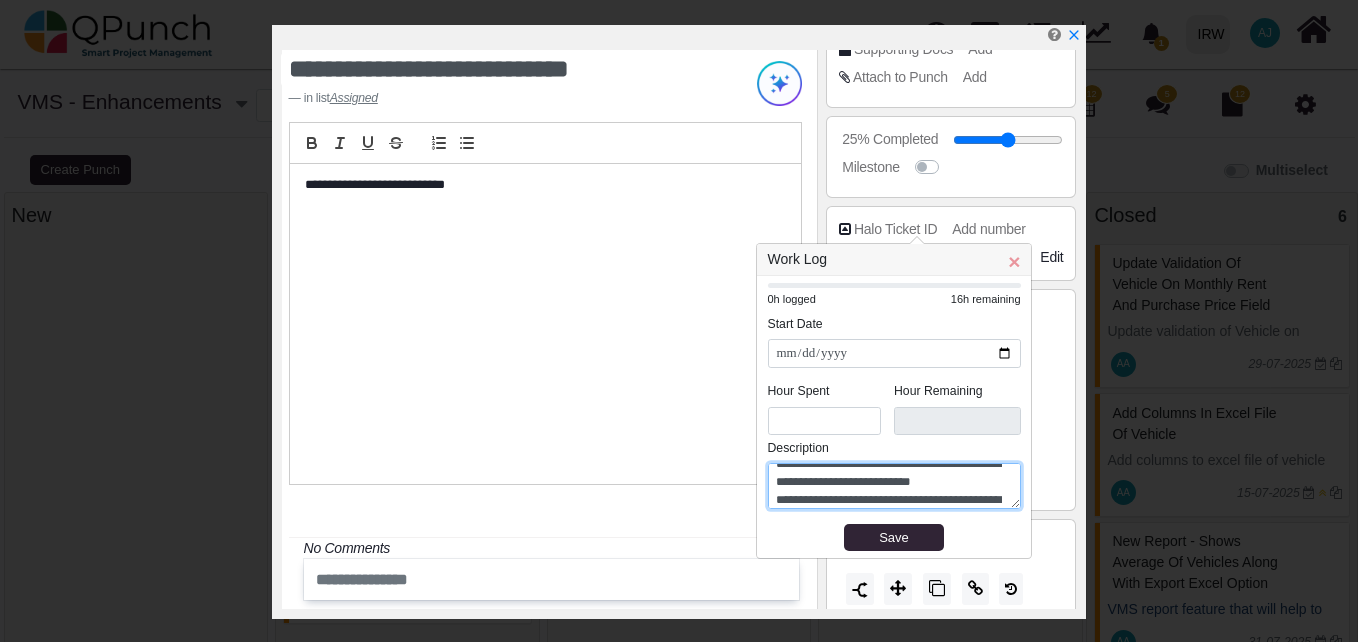 click on "**********" at bounding box center (894, 486) 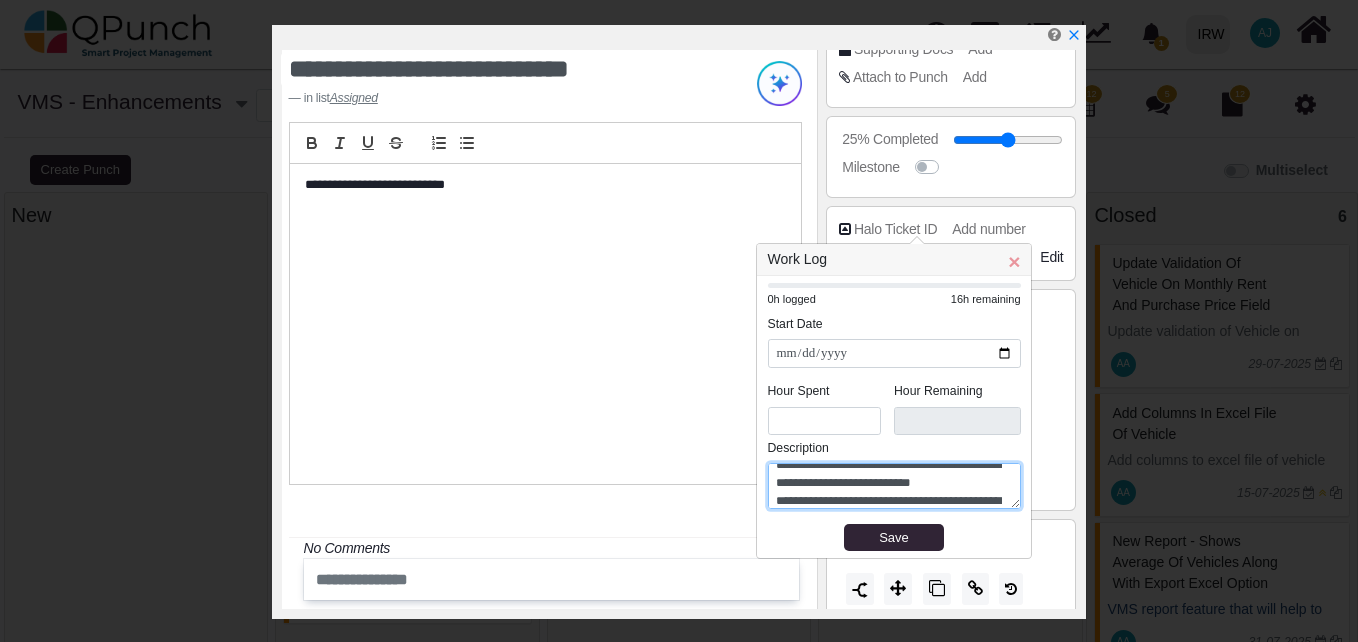 scroll, scrollTop: 101, scrollLeft: 0, axis: vertical 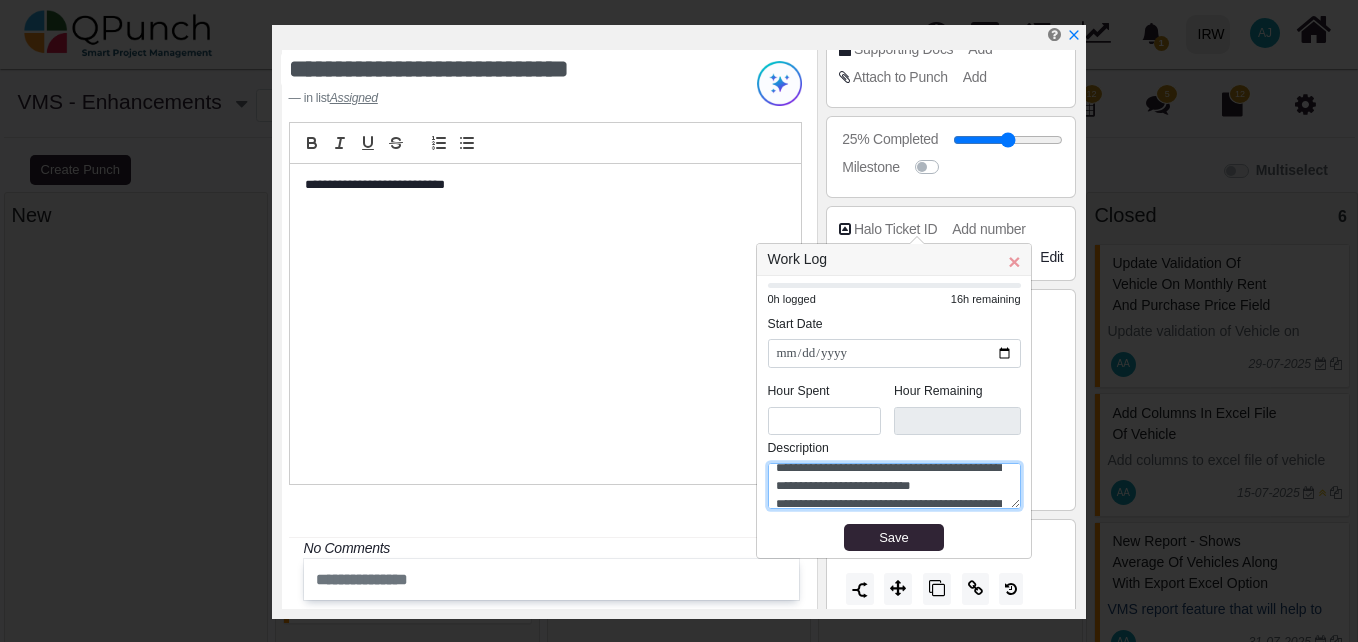 click on "**********" at bounding box center (894, 486) 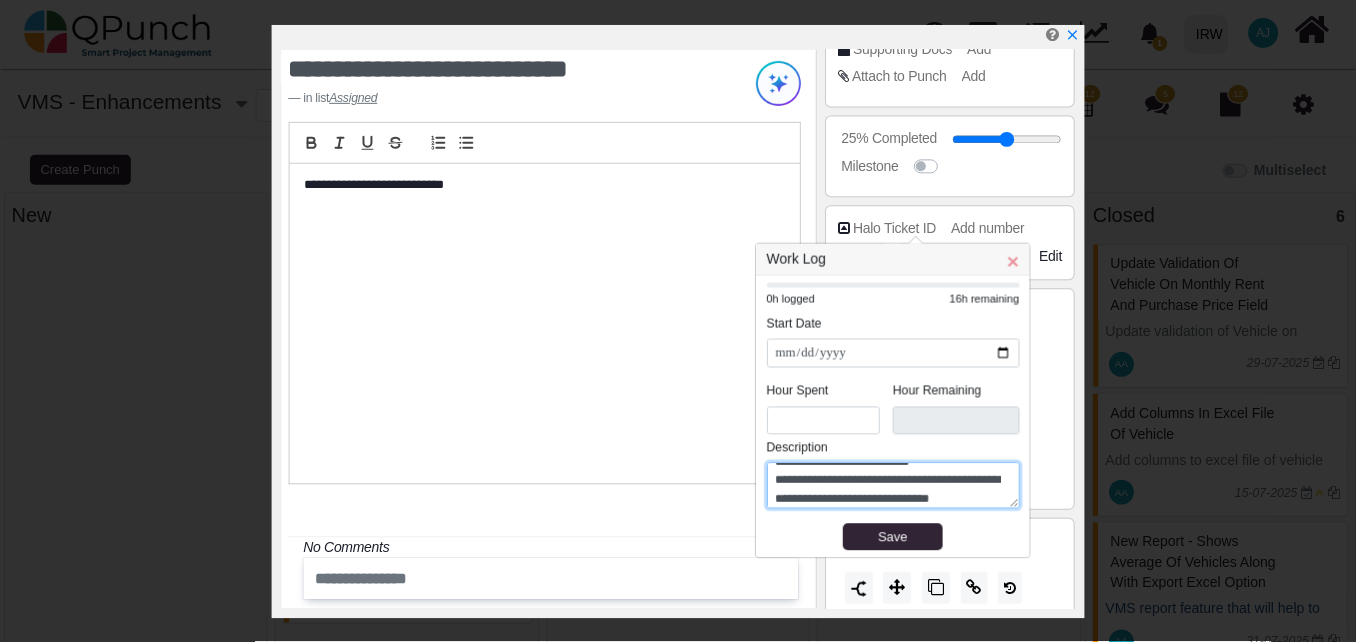 scroll, scrollTop: 147, scrollLeft: 0, axis: vertical 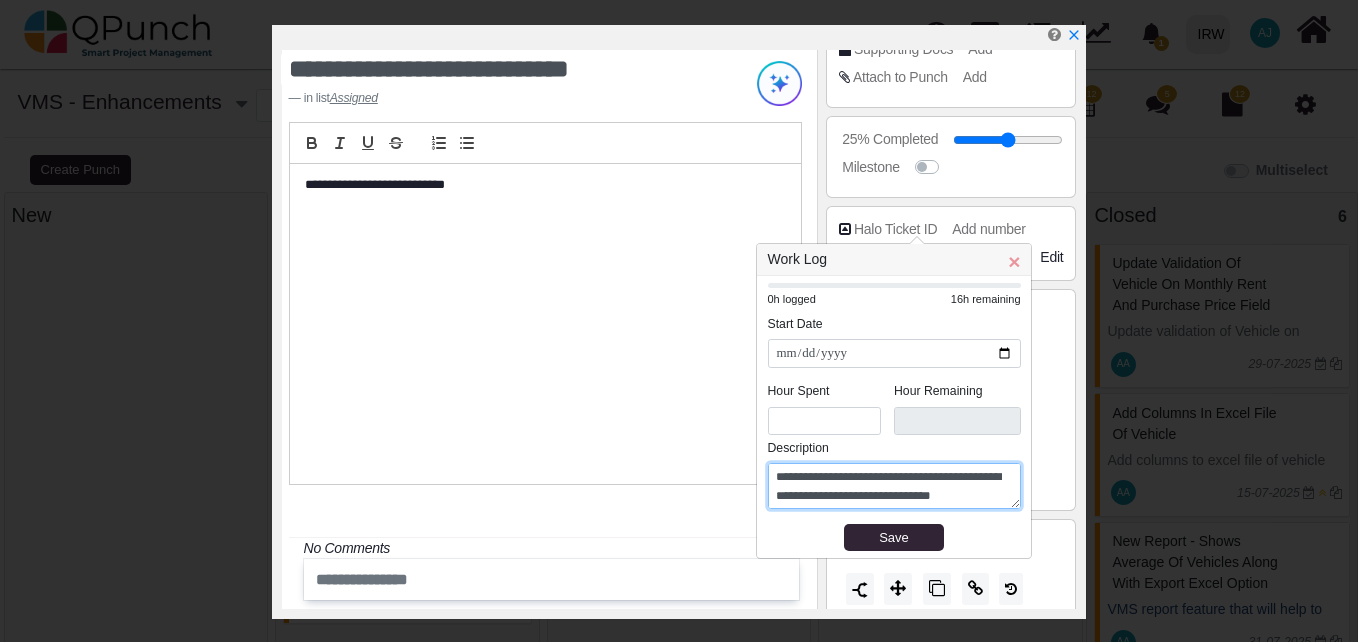 click on "**********" at bounding box center [894, 486] 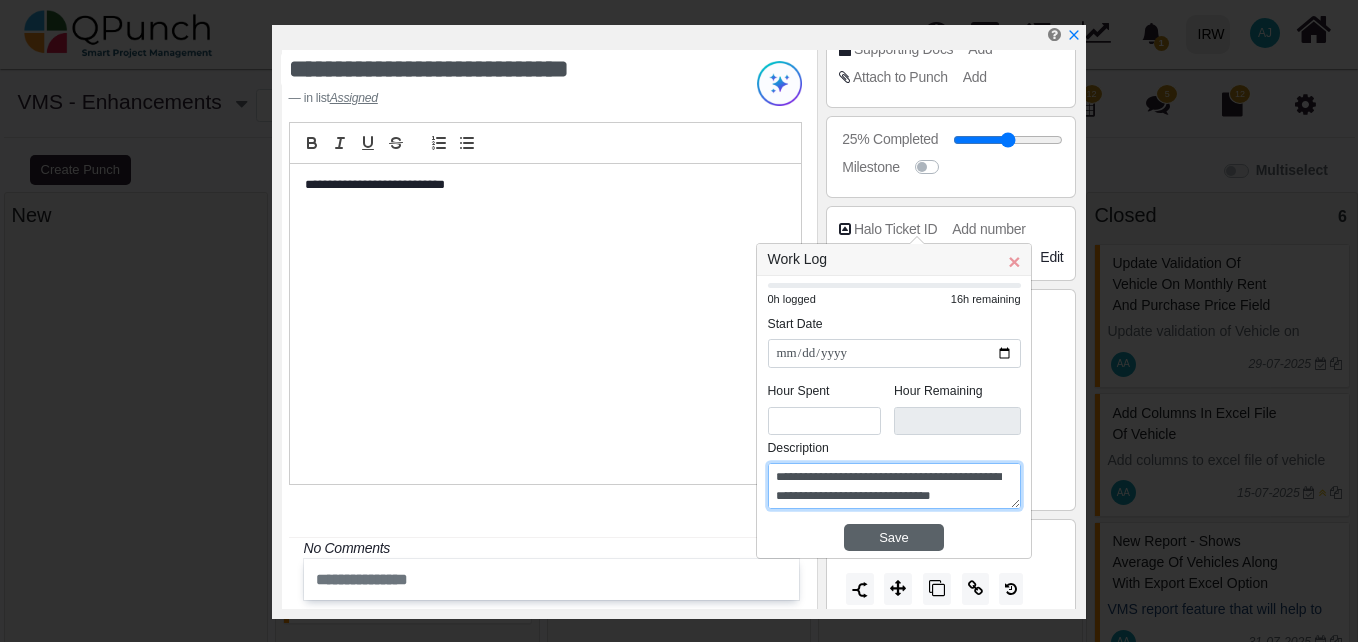 type on "**********" 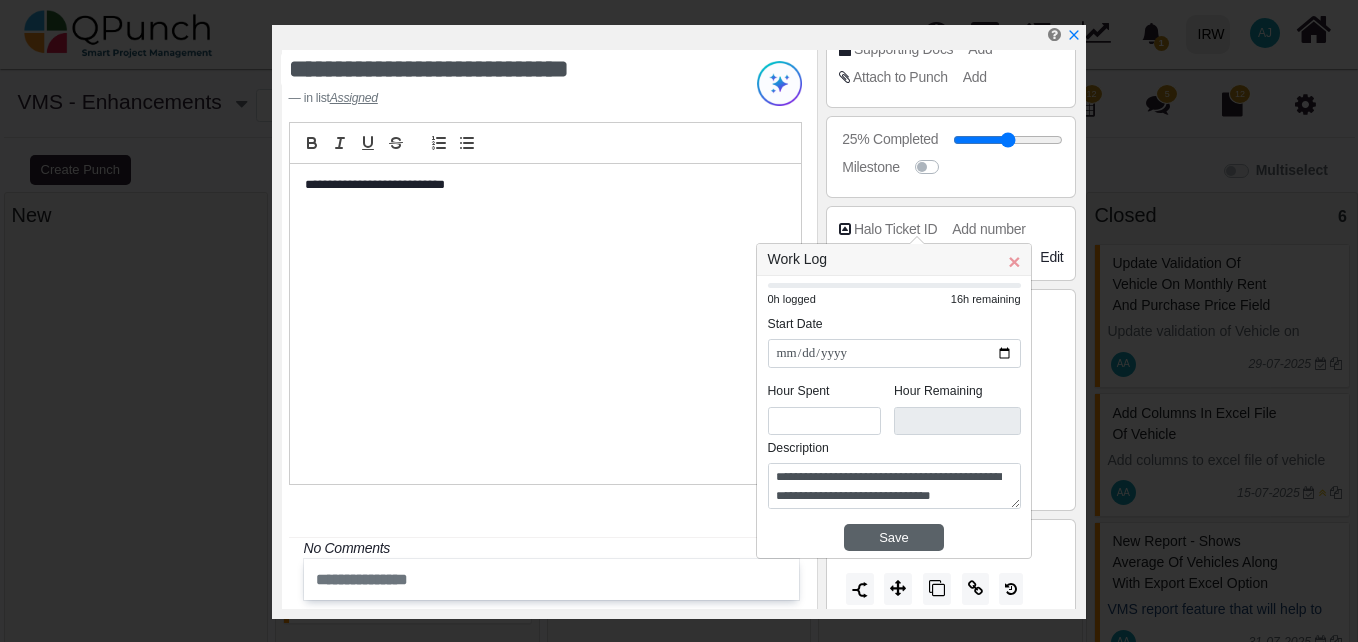click on "Save" at bounding box center (894, 538) 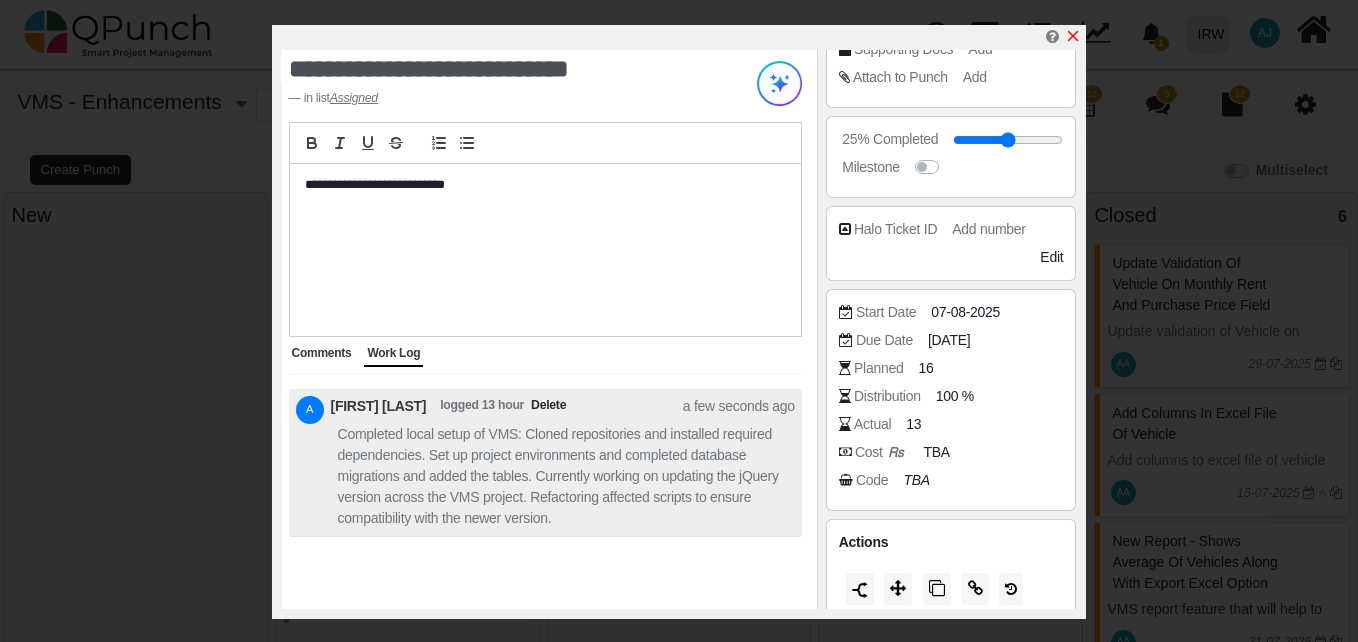 click 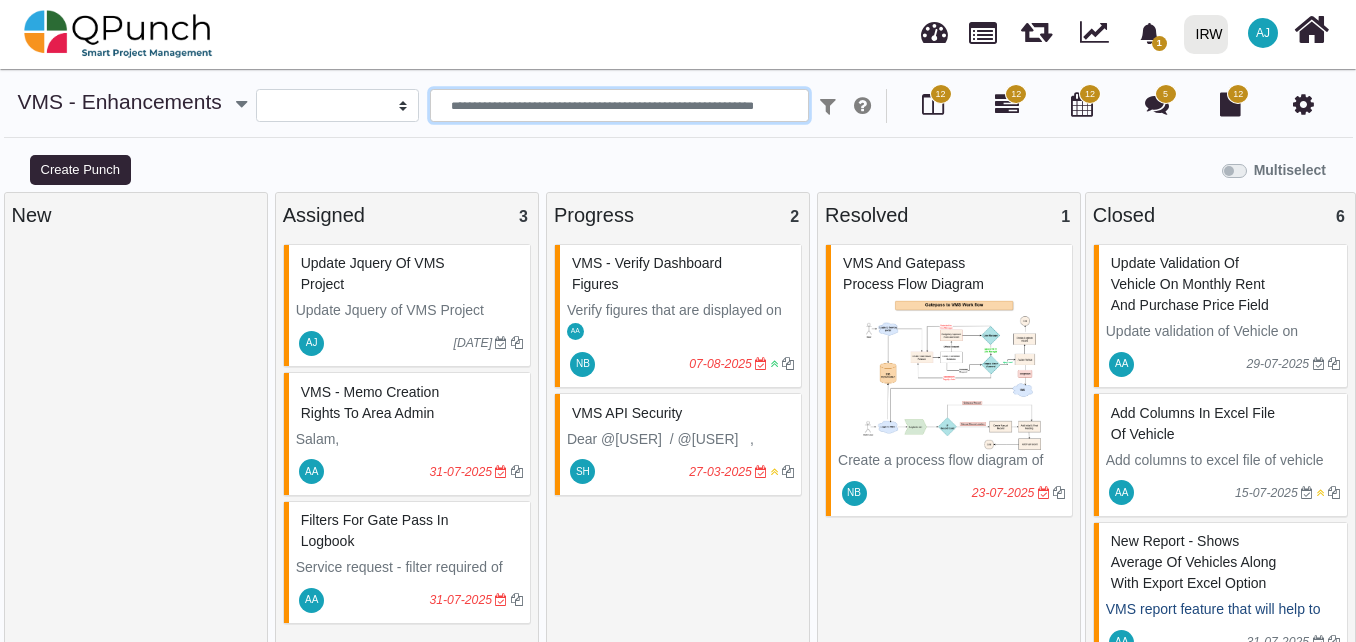 click at bounding box center (620, 106) 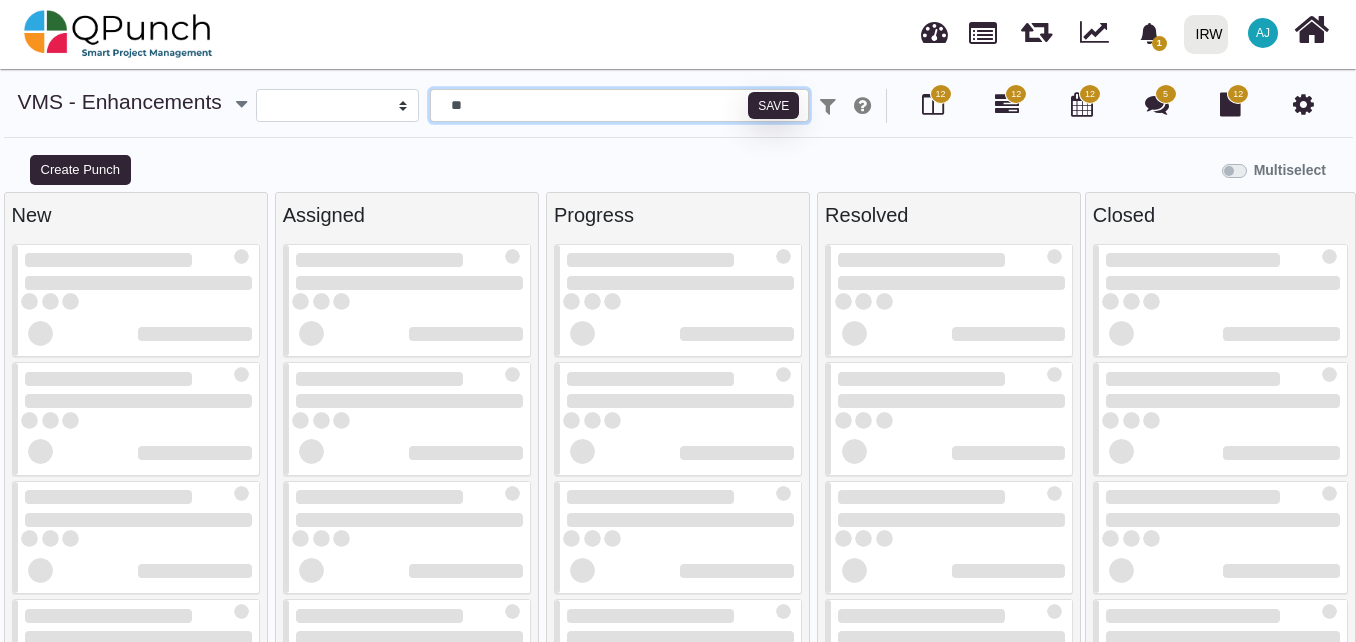 type on "*" 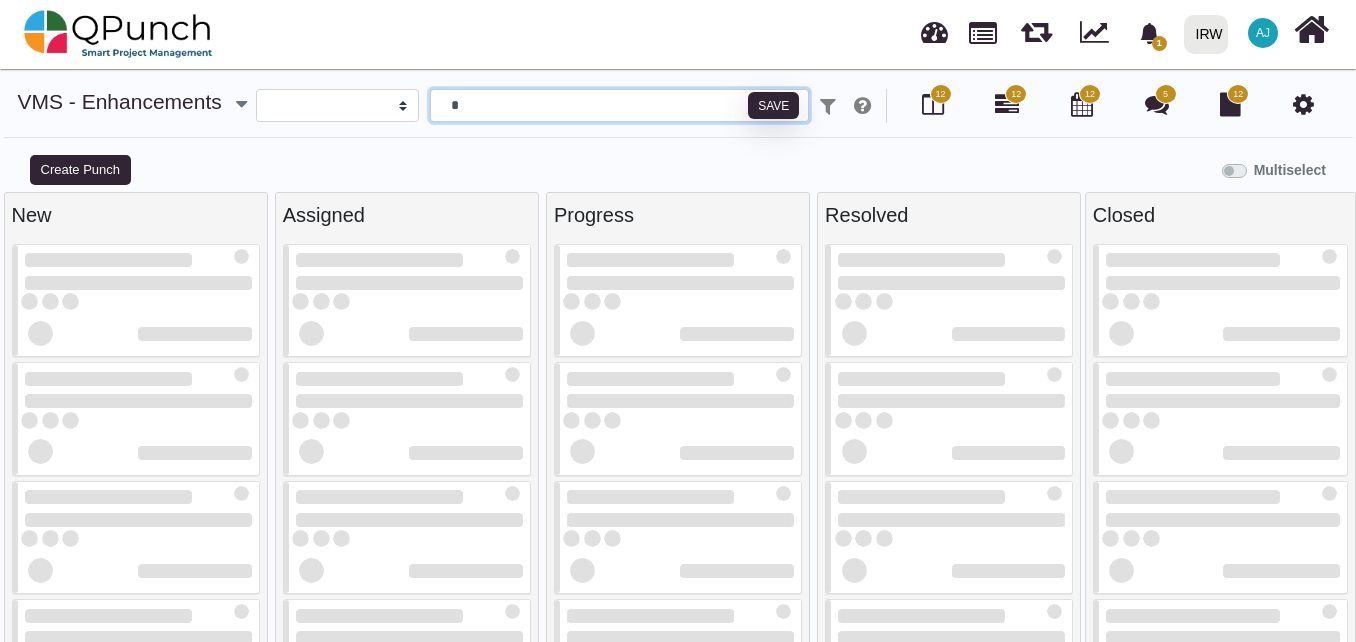 type 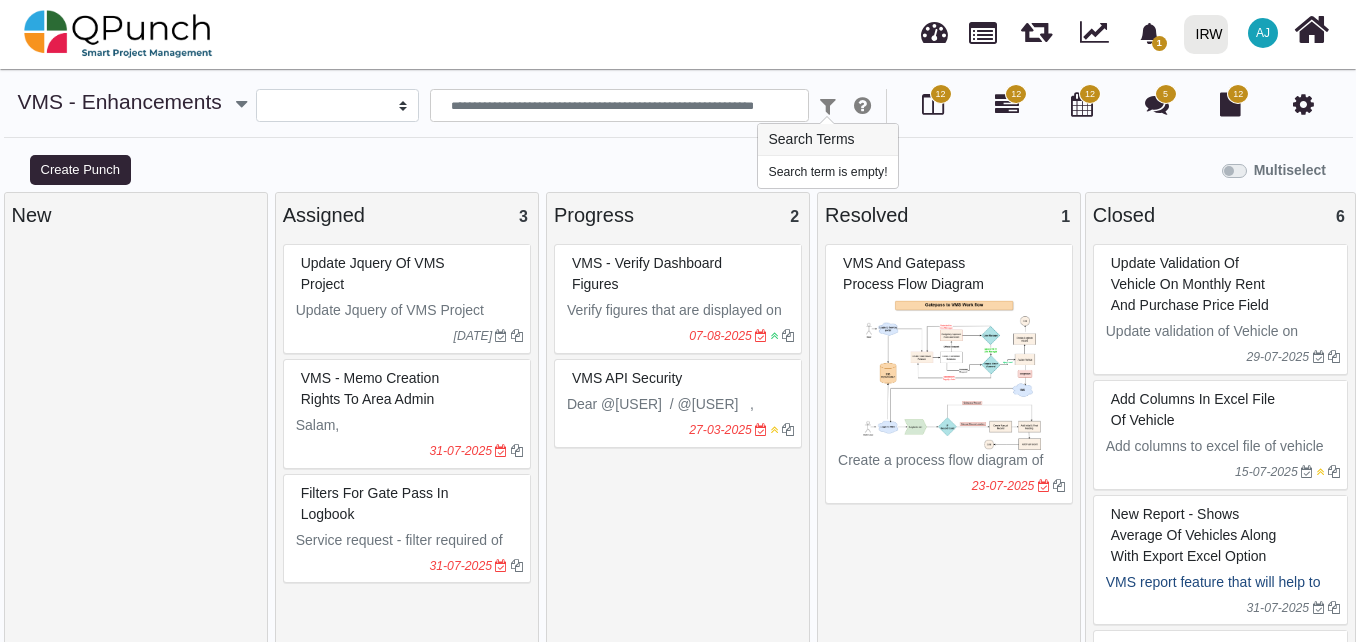 click at bounding box center [828, 106] 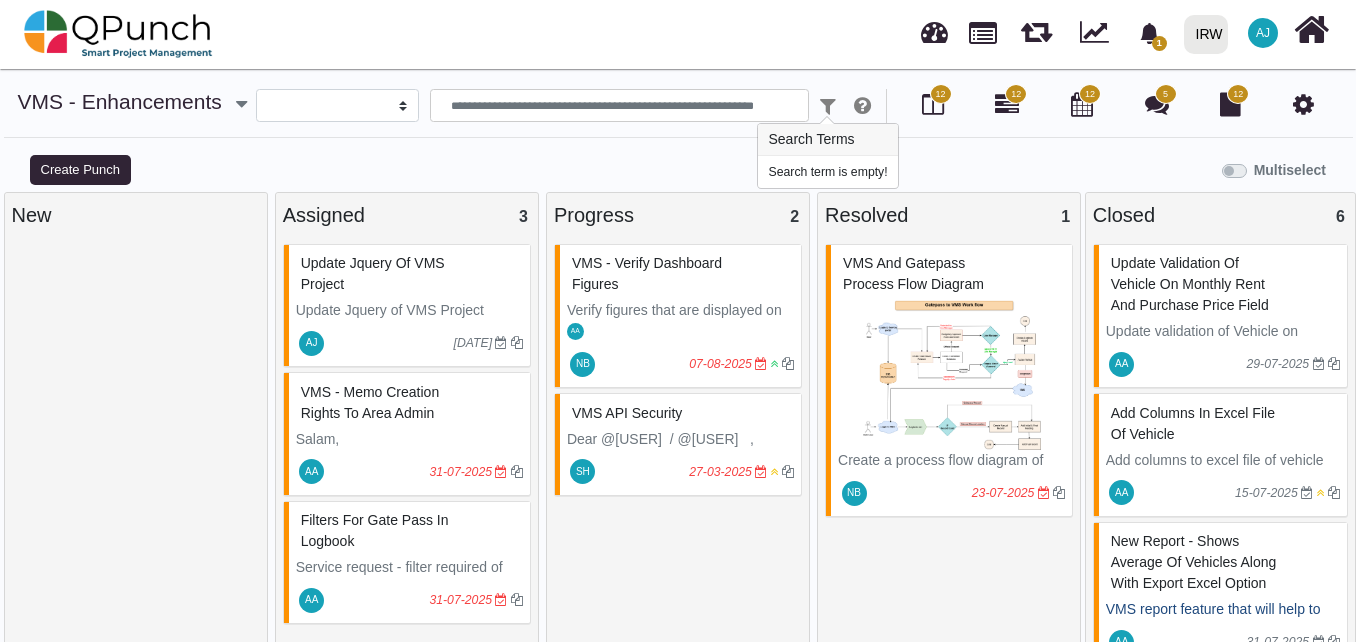 click on "Search term is empty!" at bounding box center (828, 172) 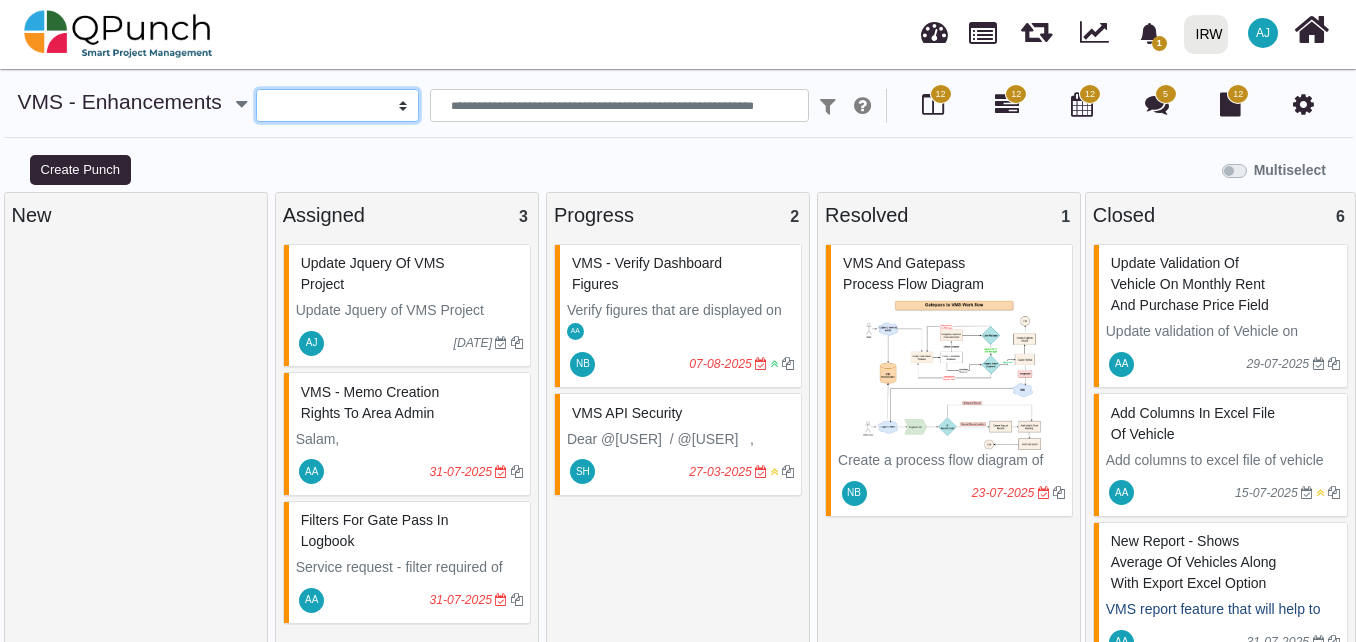 click on "**********" at bounding box center [337, 106] 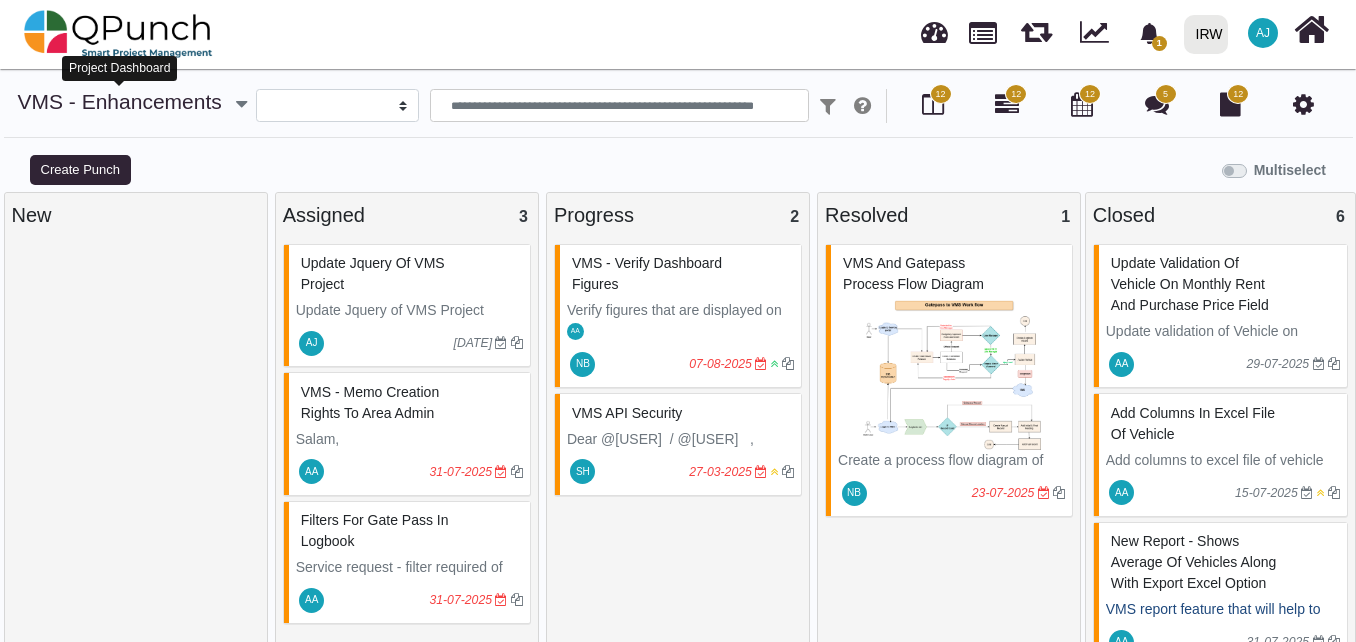 click on "VMS - Enhancements" at bounding box center (120, 101) 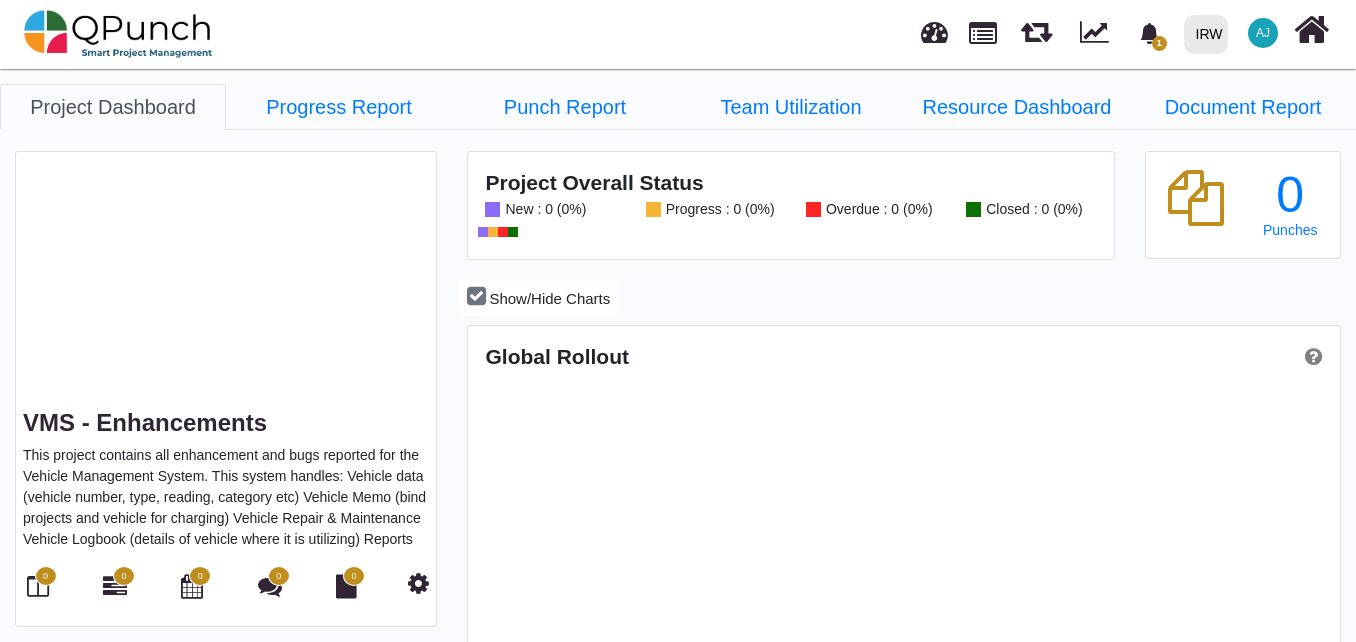 scroll, scrollTop: 999726, scrollLeft: 999422, axis: both 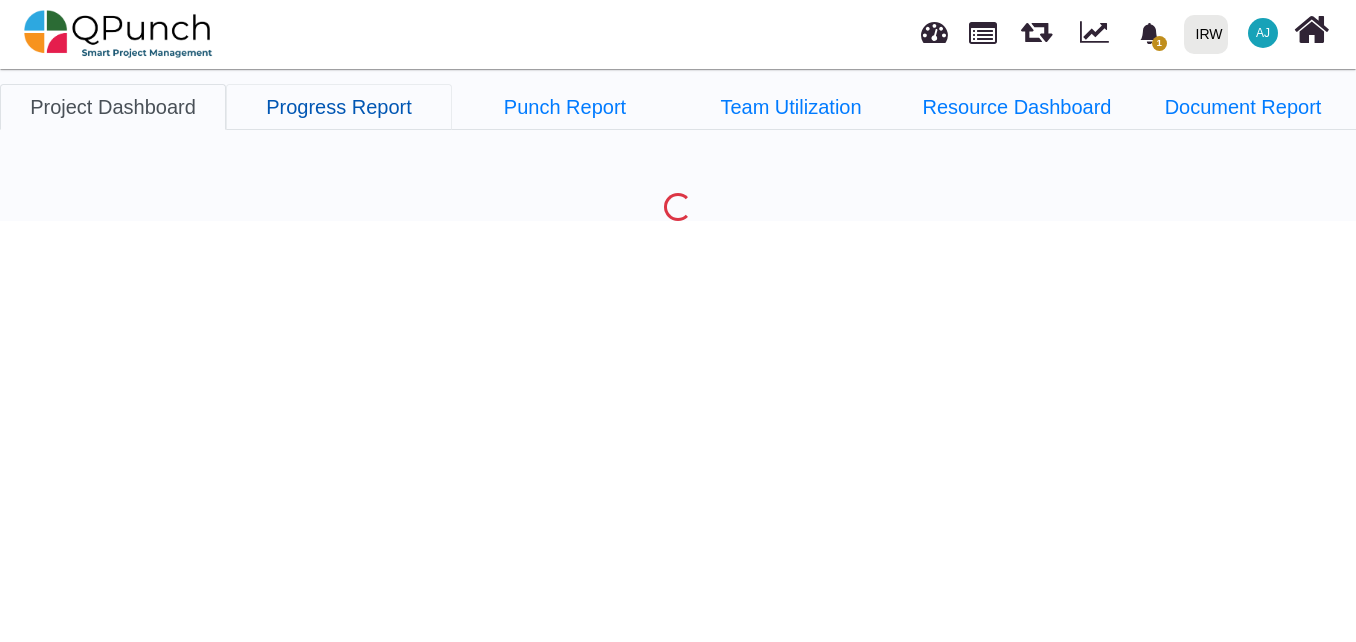 click on "Progress Report" at bounding box center (339, 107) 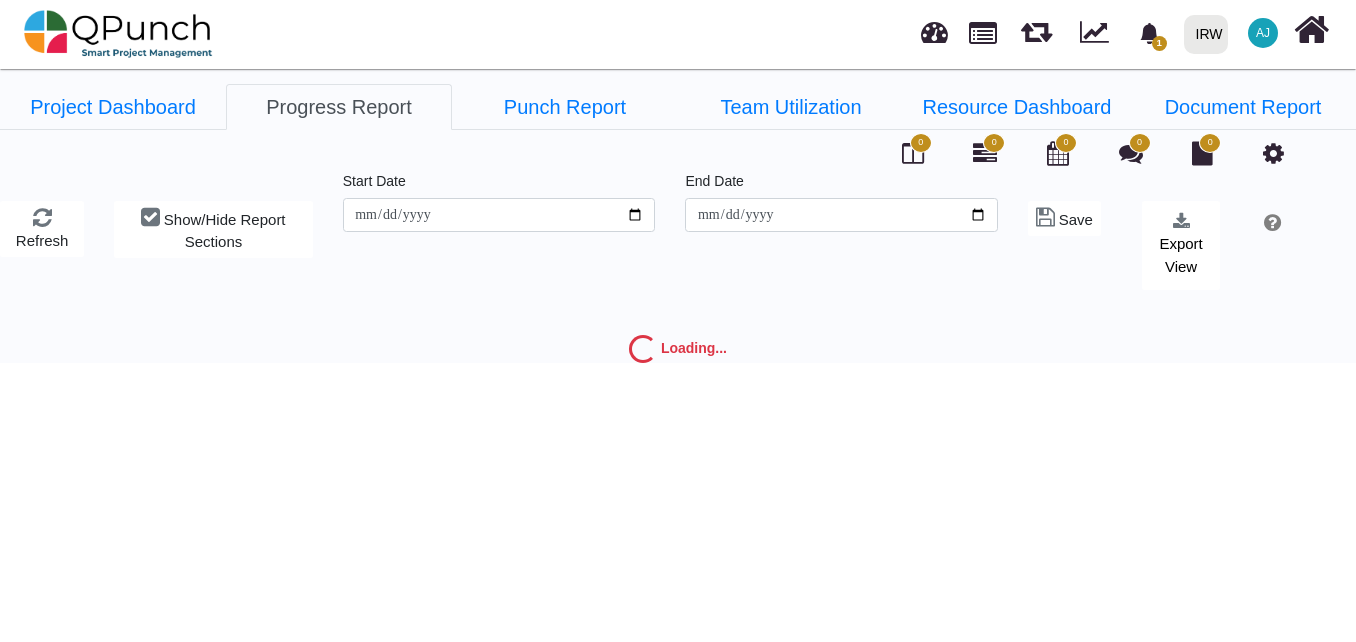 type on "**********" 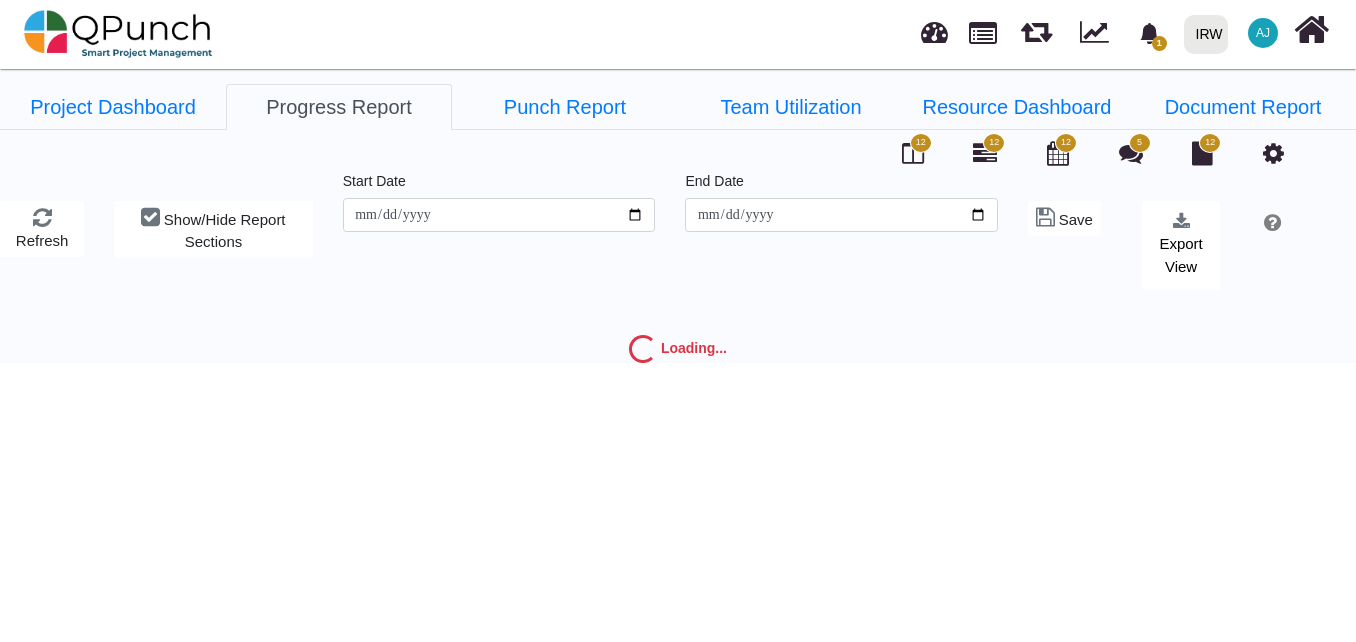 click 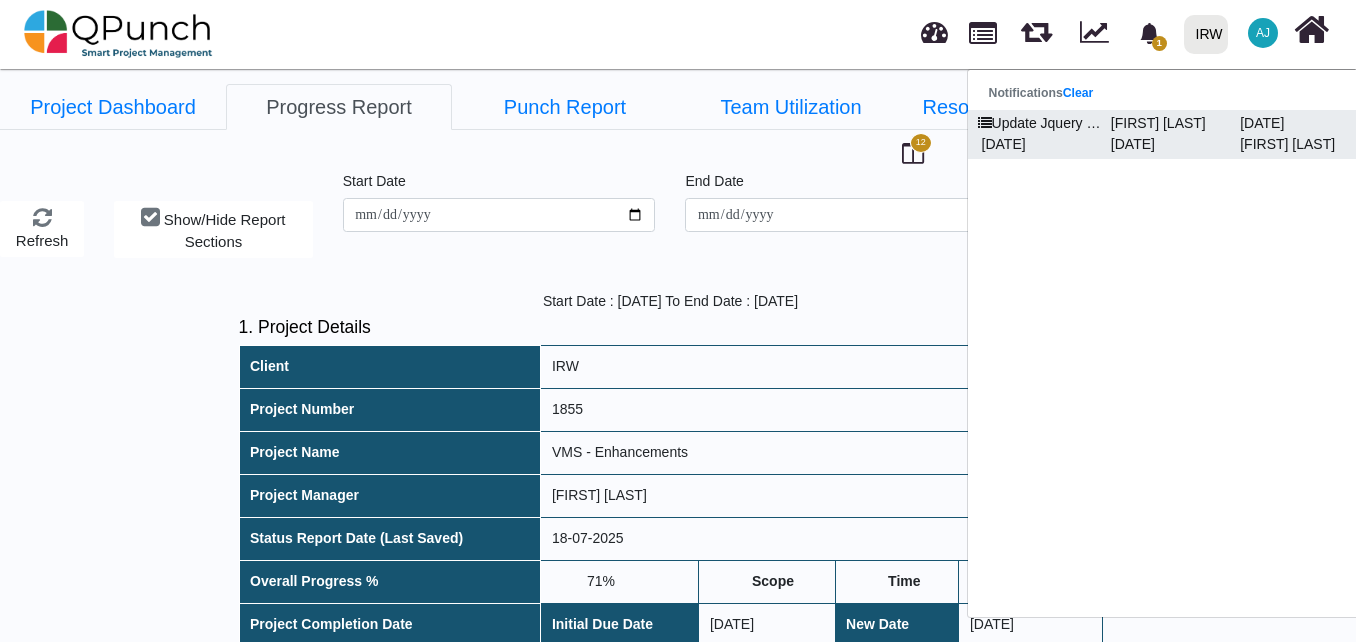 click on "[DATE]" at bounding box center (1038, 144) 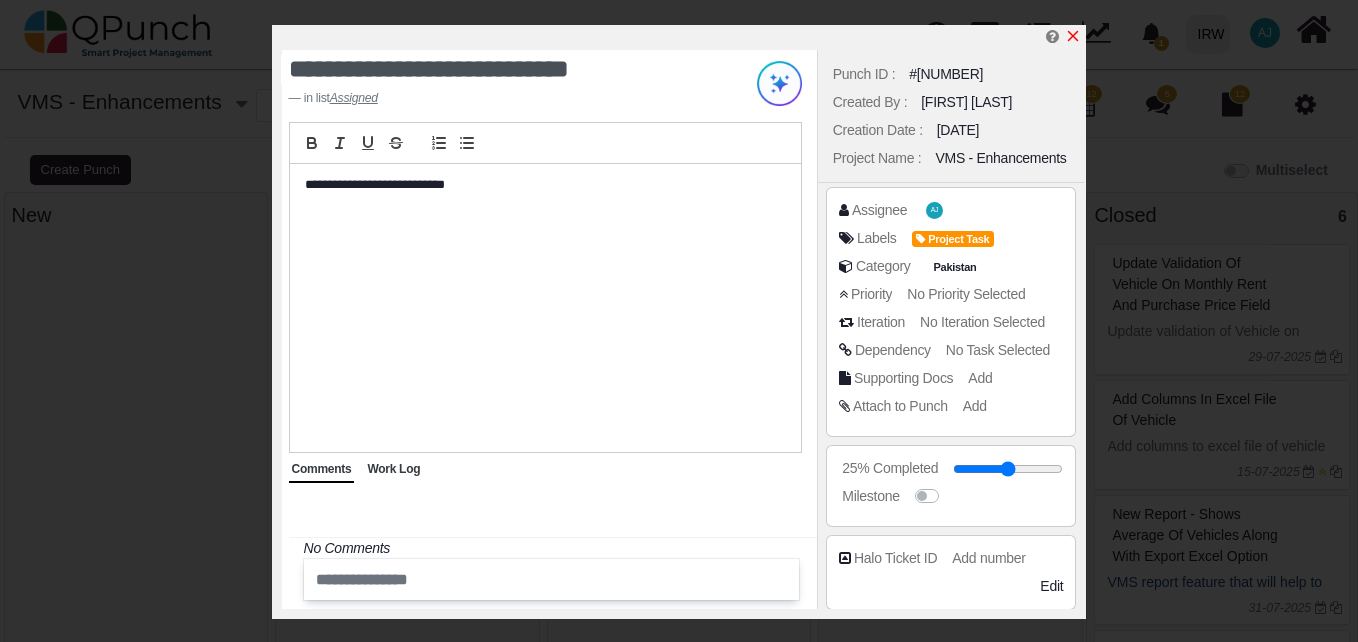 click 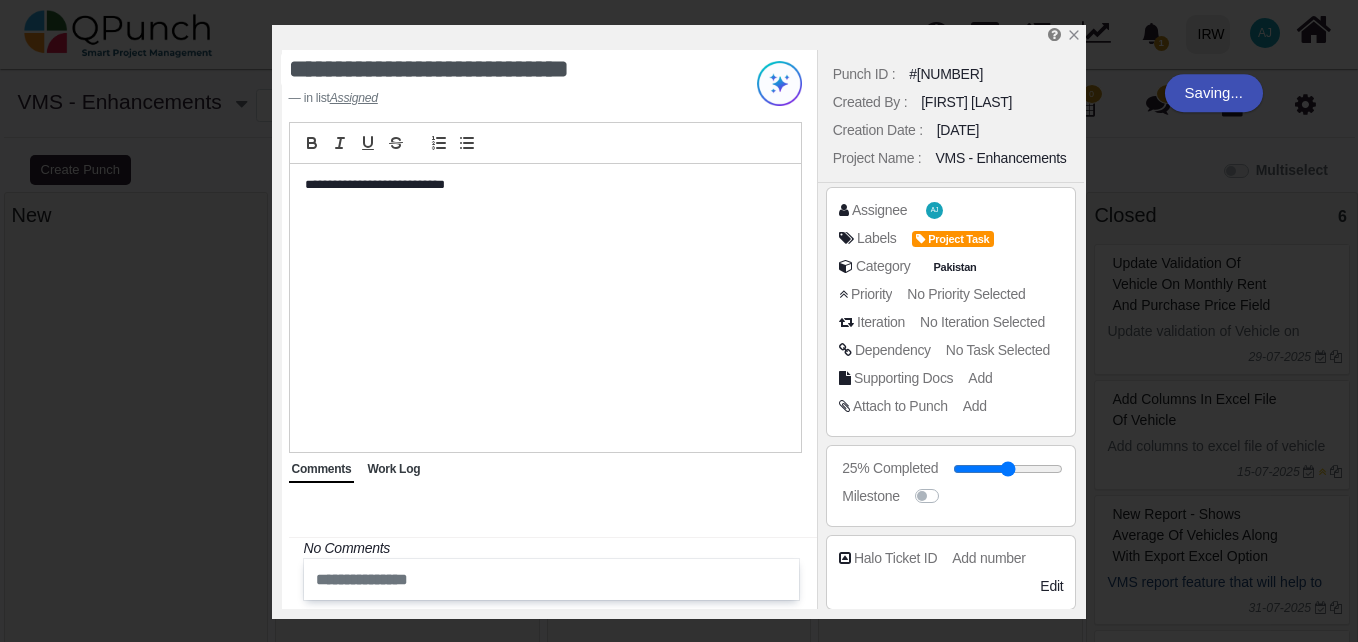 select 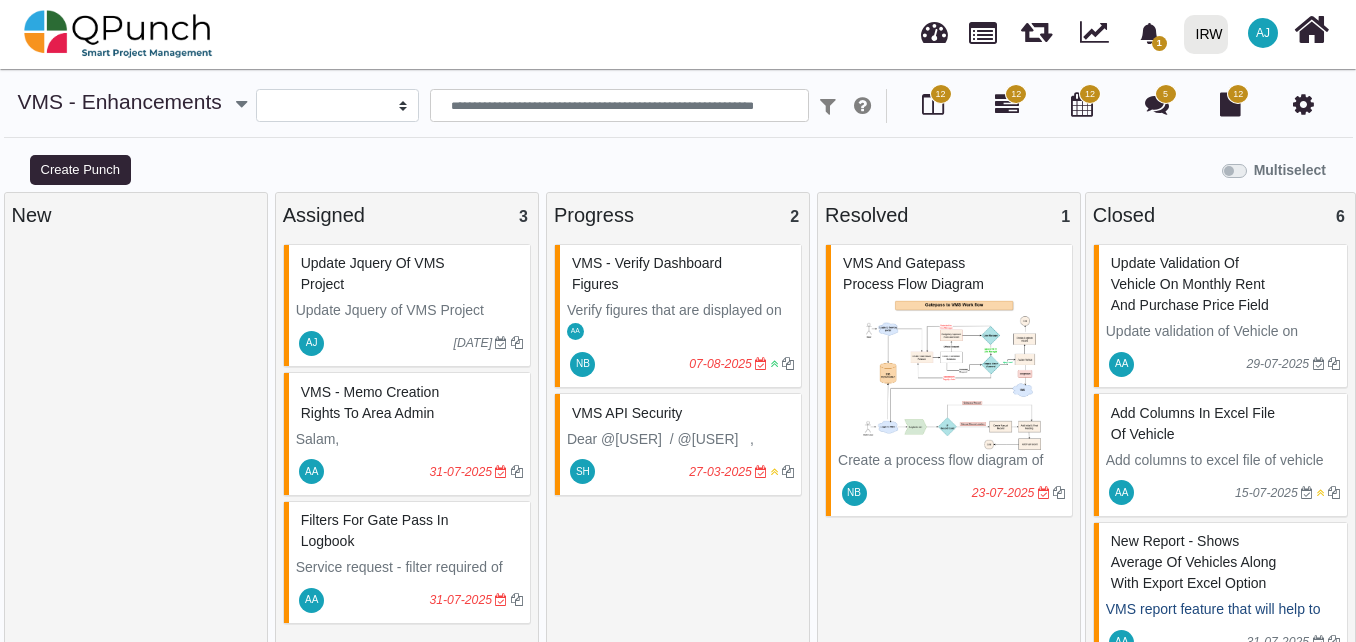 type 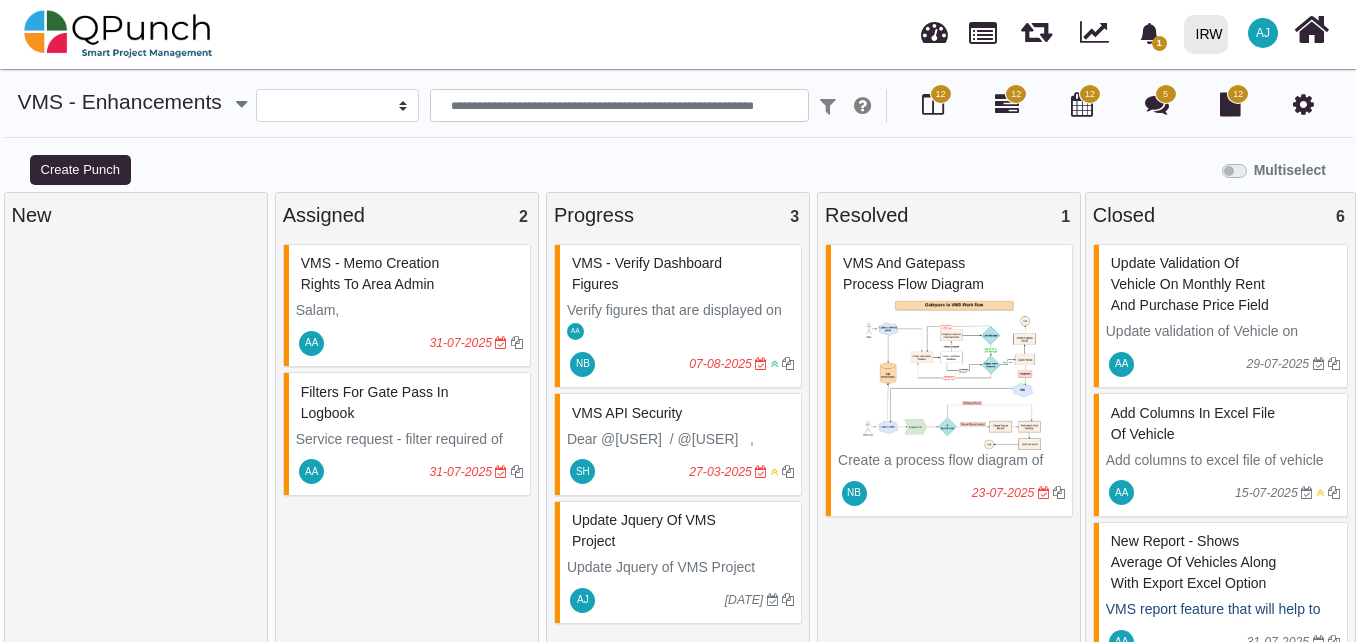scroll, scrollTop: 14, scrollLeft: 0, axis: vertical 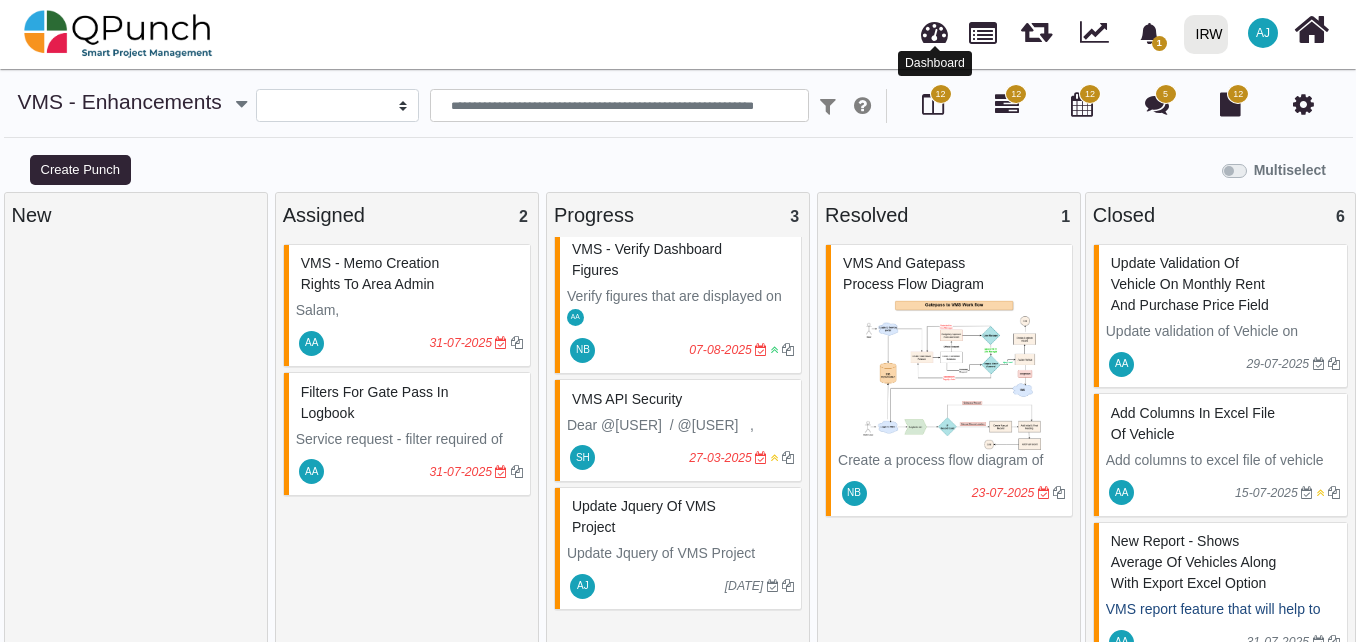 click at bounding box center [934, 29] 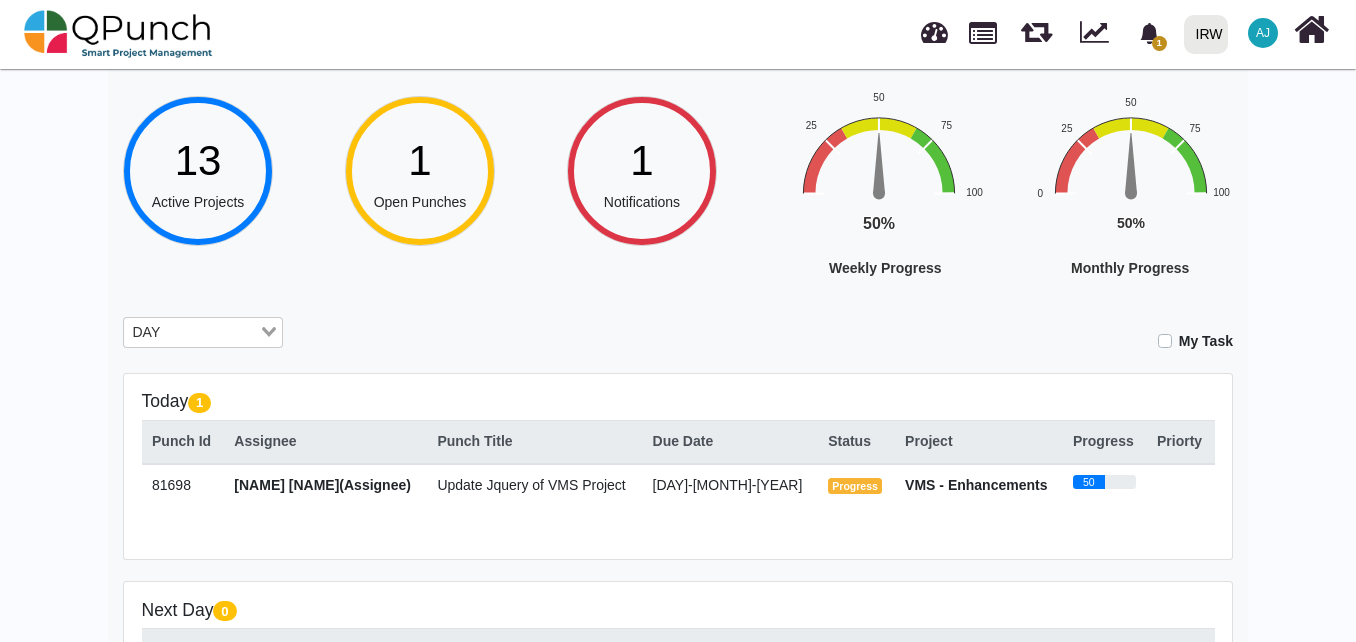 scroll, scrollTop: 104, scrollLeft: 0, axis: vertical 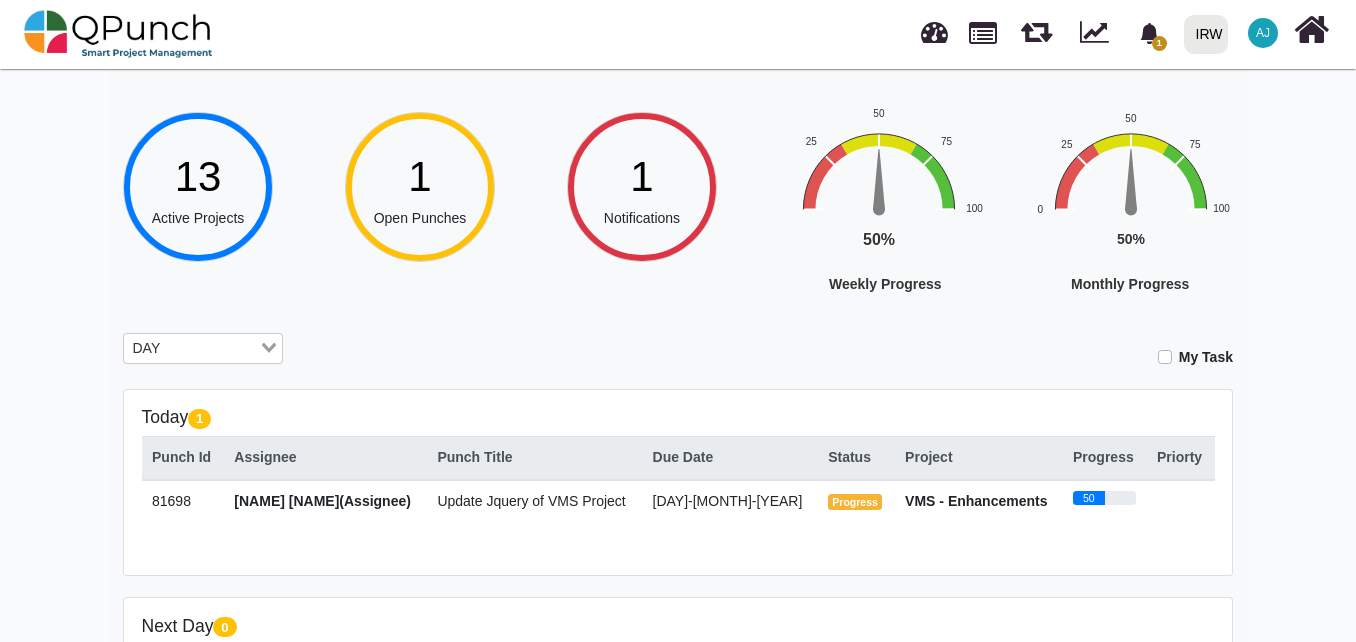click on "Progress" at bounding box center (855, 502) 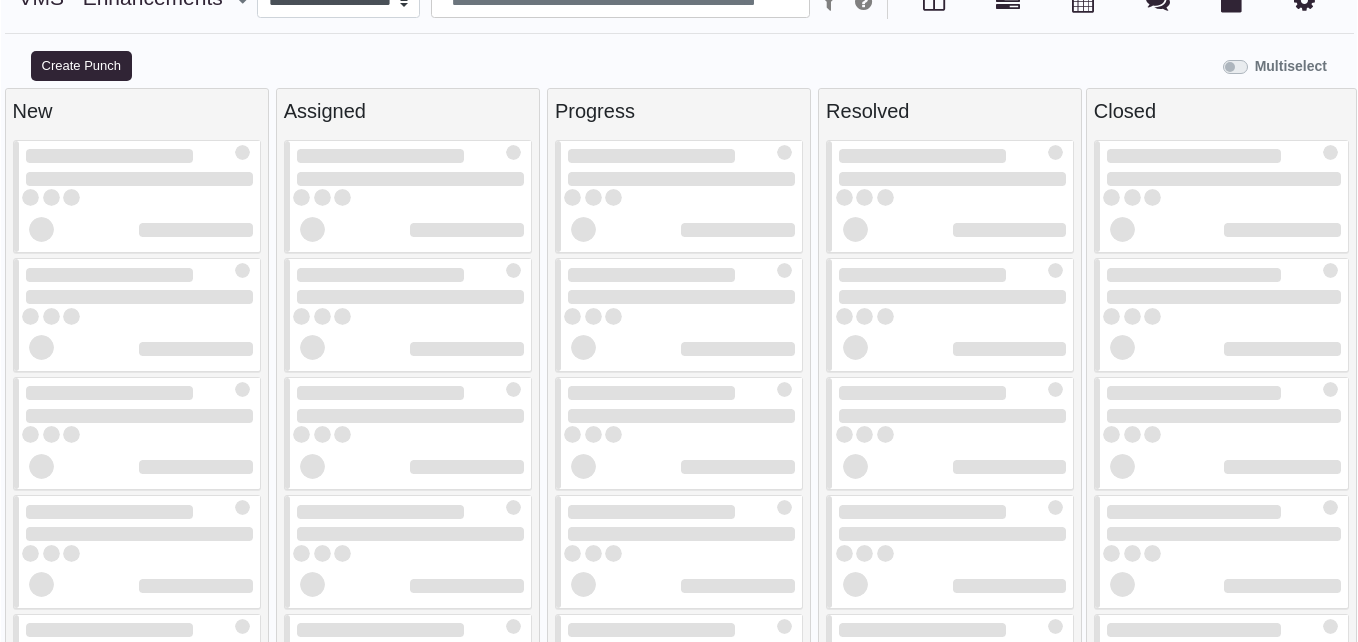scroll, scrollTop: 0, scrollLeft: 0, axis: both 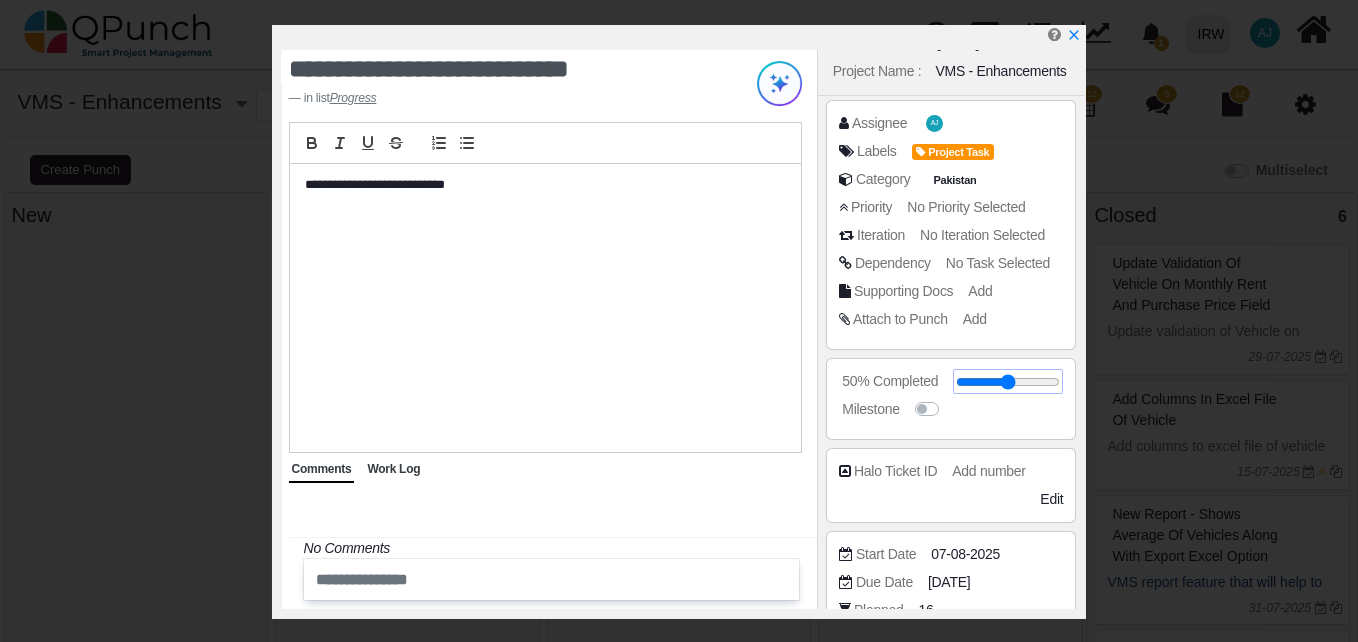 select 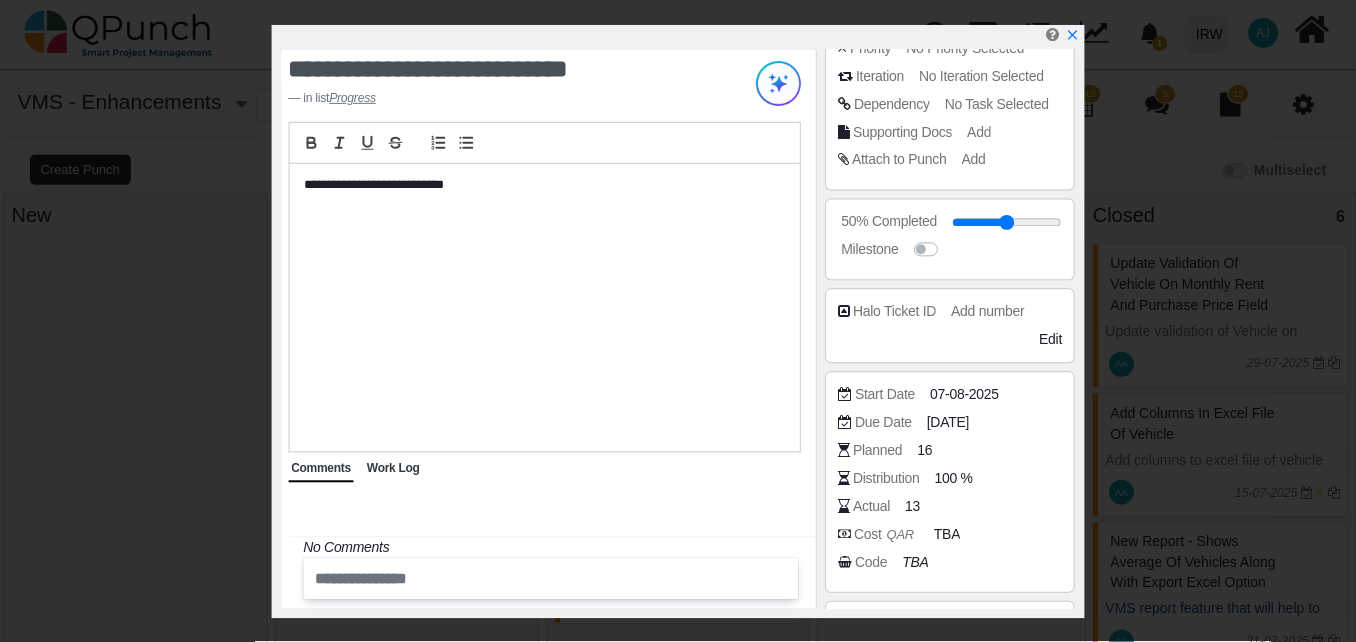 scroll, scrollTop: 247, scrollLeft: 0, axis: vertical 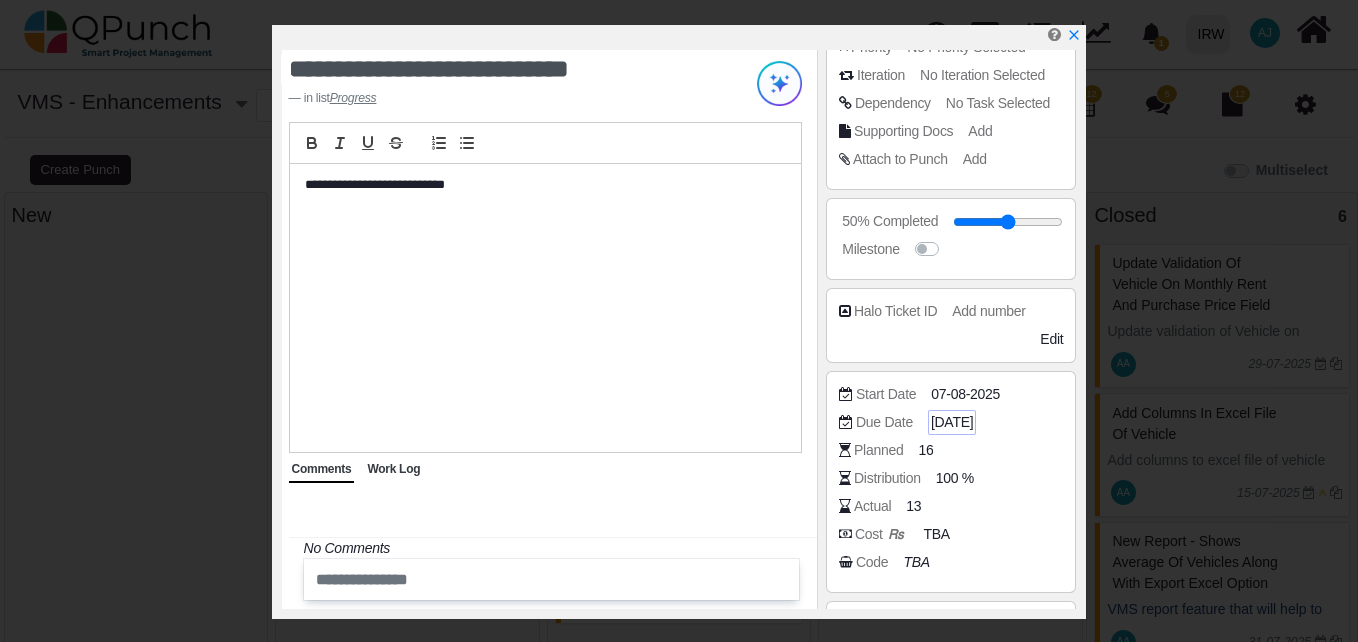 click on "[DATE]" at bounding box center [952, 422] 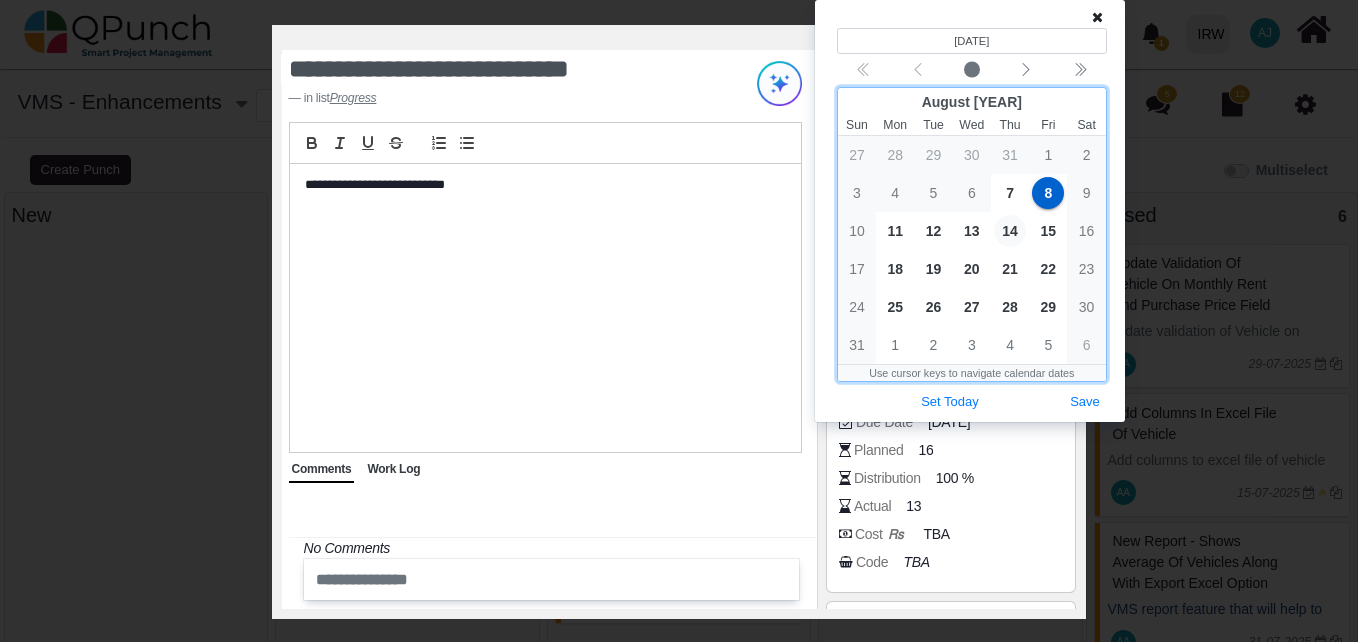 click on "14" at bounding box center [1010, 231] 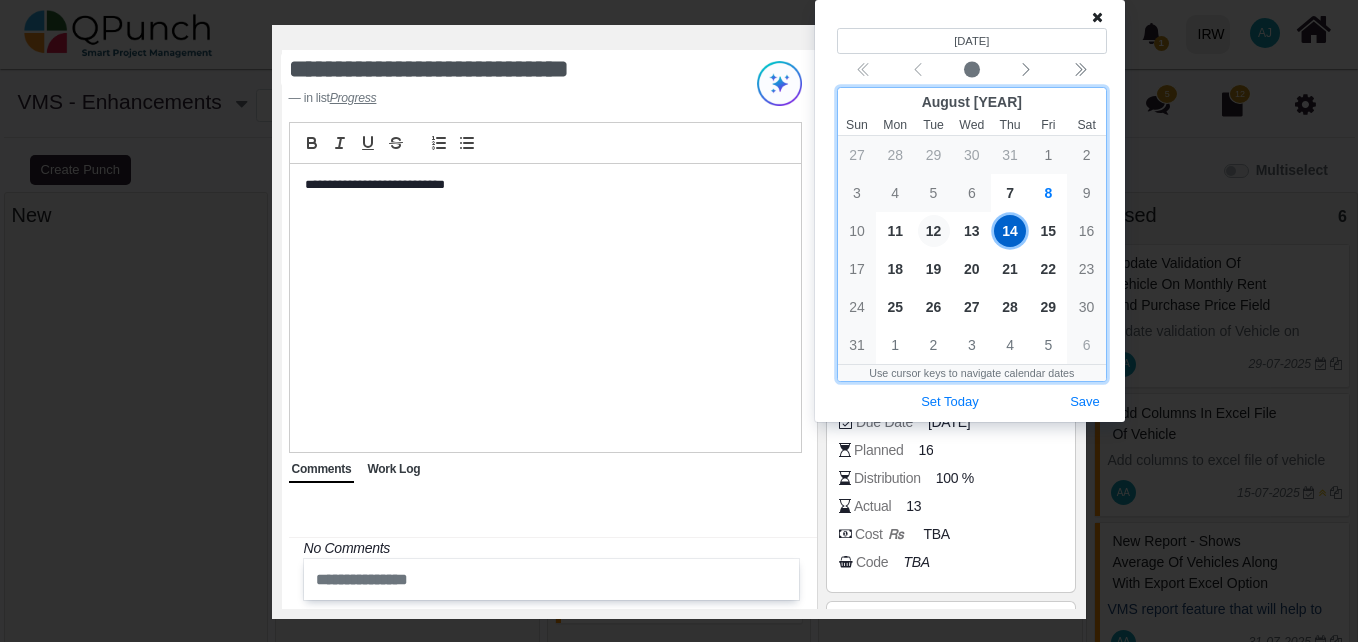 click on "12" at bounding box center (934, 231) 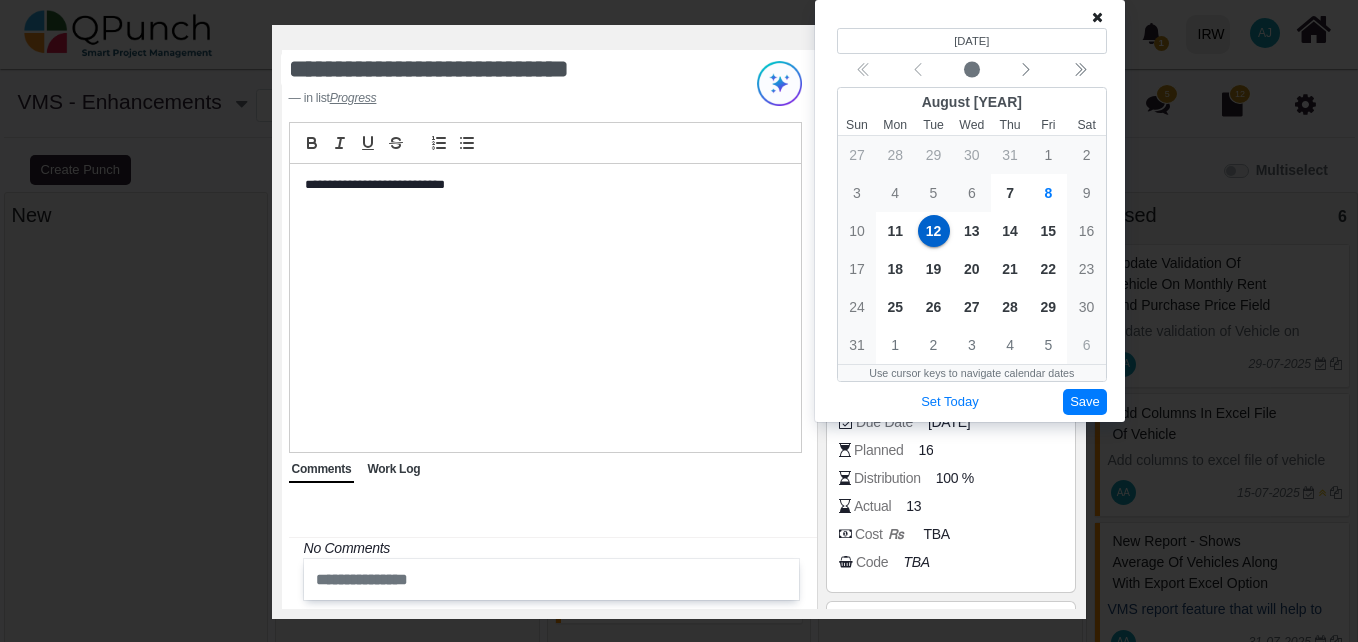 click on "Save" at bounding box center [1085, 402] 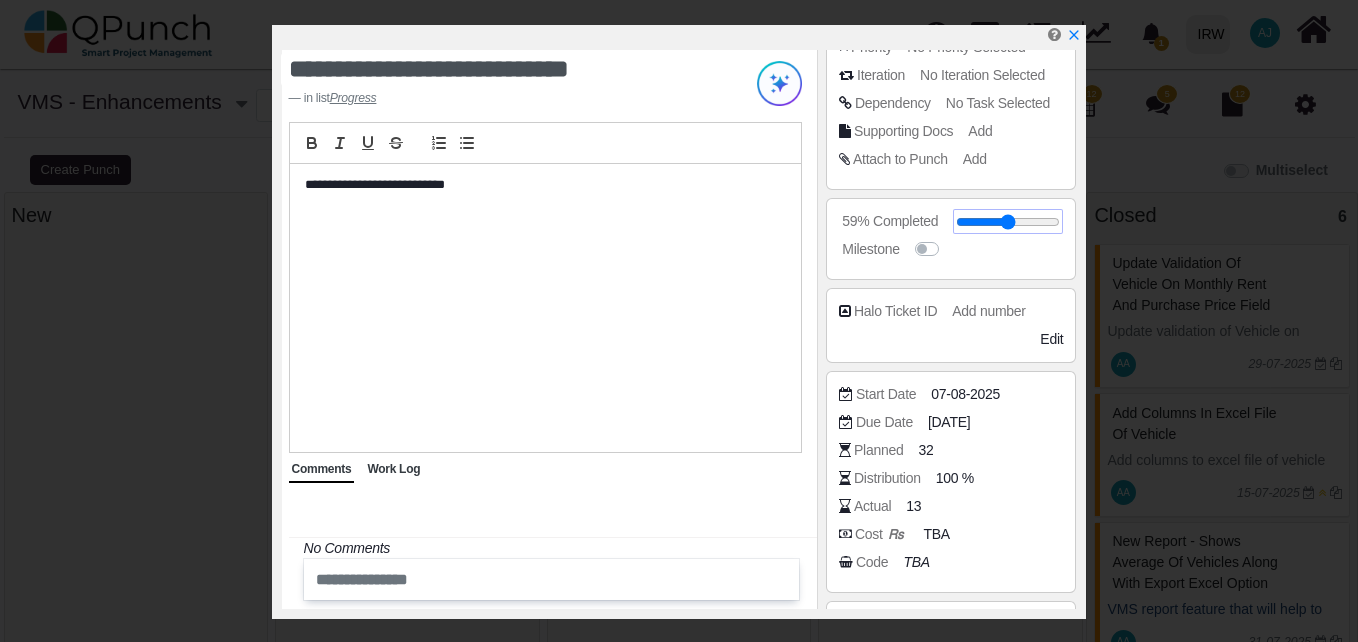 click at bounding box center [1008, 222] 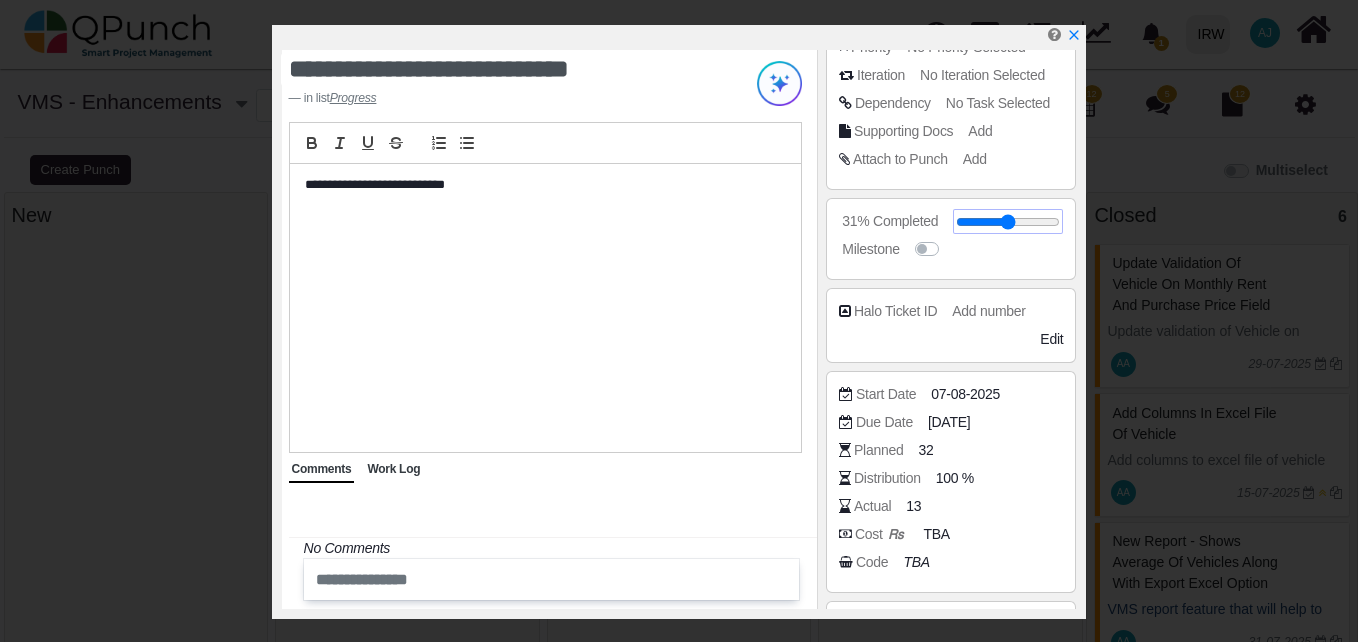 drag, startPoint x: 1015, startPoint y: 226, endPoint x: 961, endPoint y: 230, distance: 54.147945 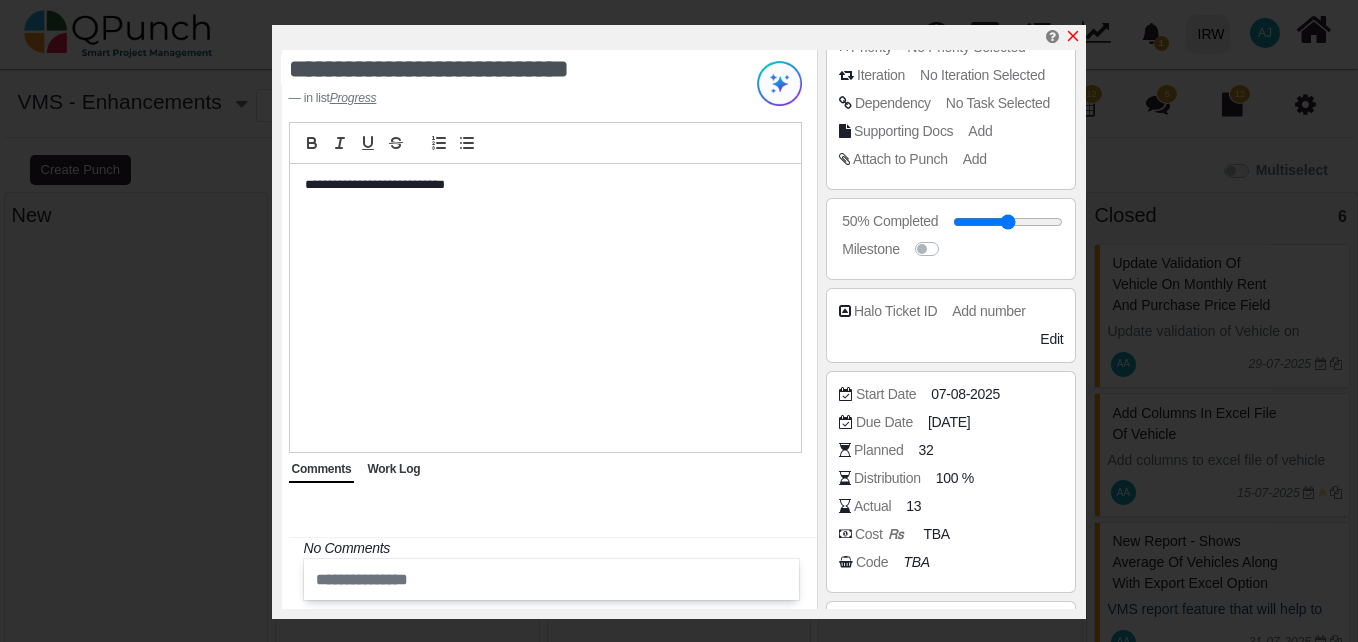 click 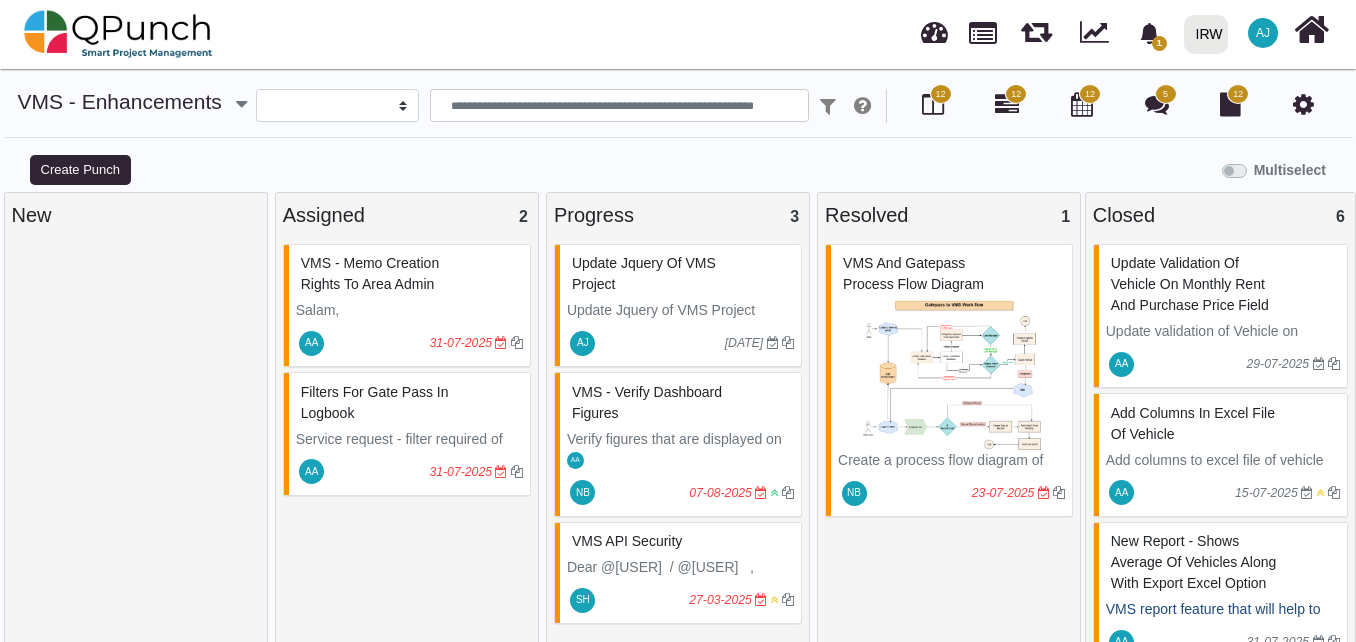 scroll, scrollTop: 14, scrollLeft: 0, axis: vertical 